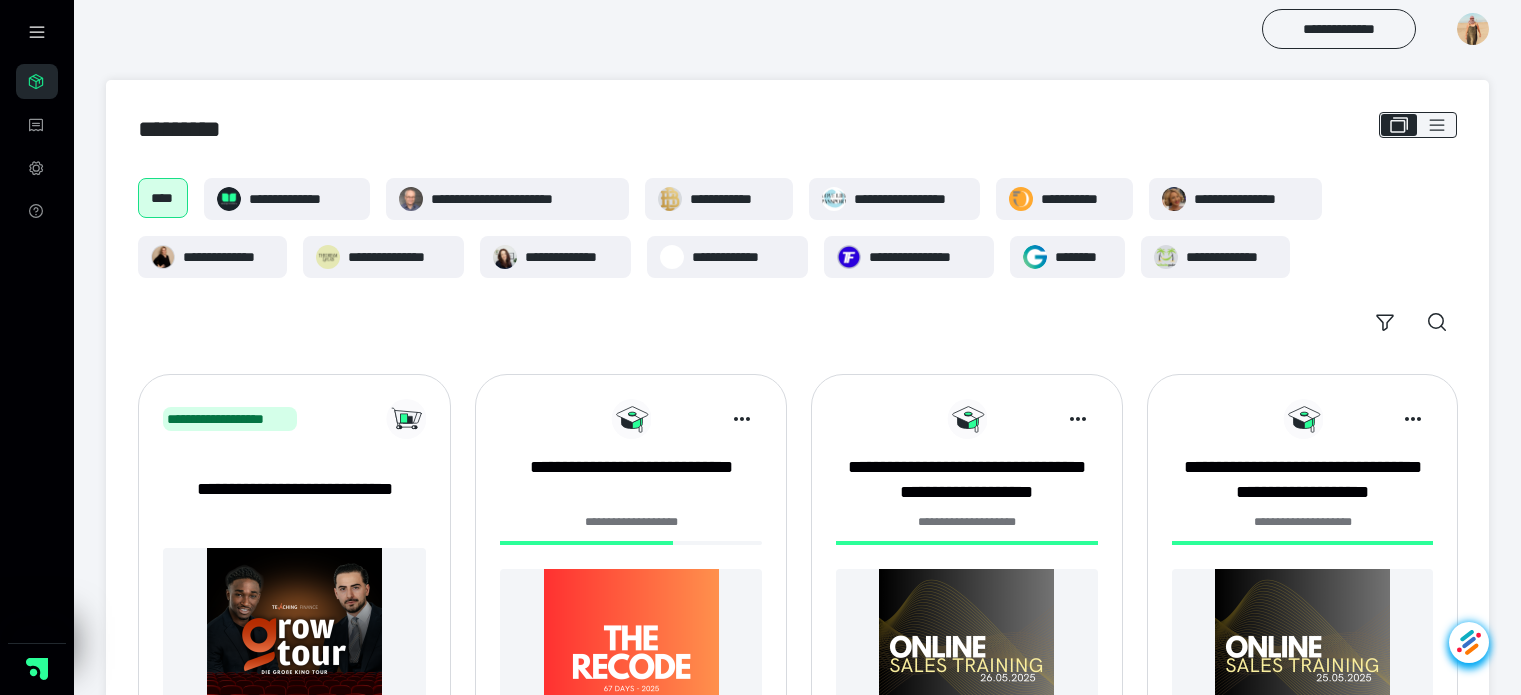 scroll, scrollTop: 0, scrollLeft: 0, axis: both 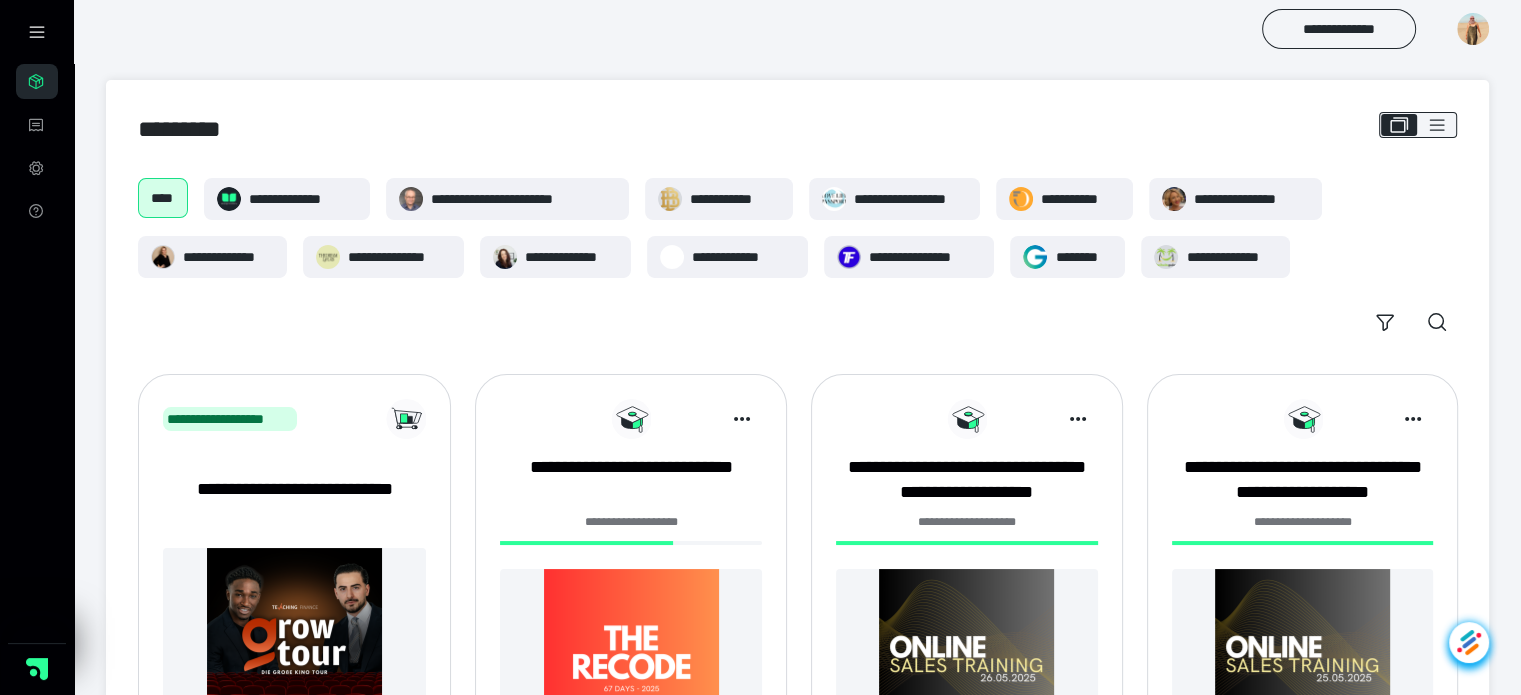 click at bounding box center (1473, 29) 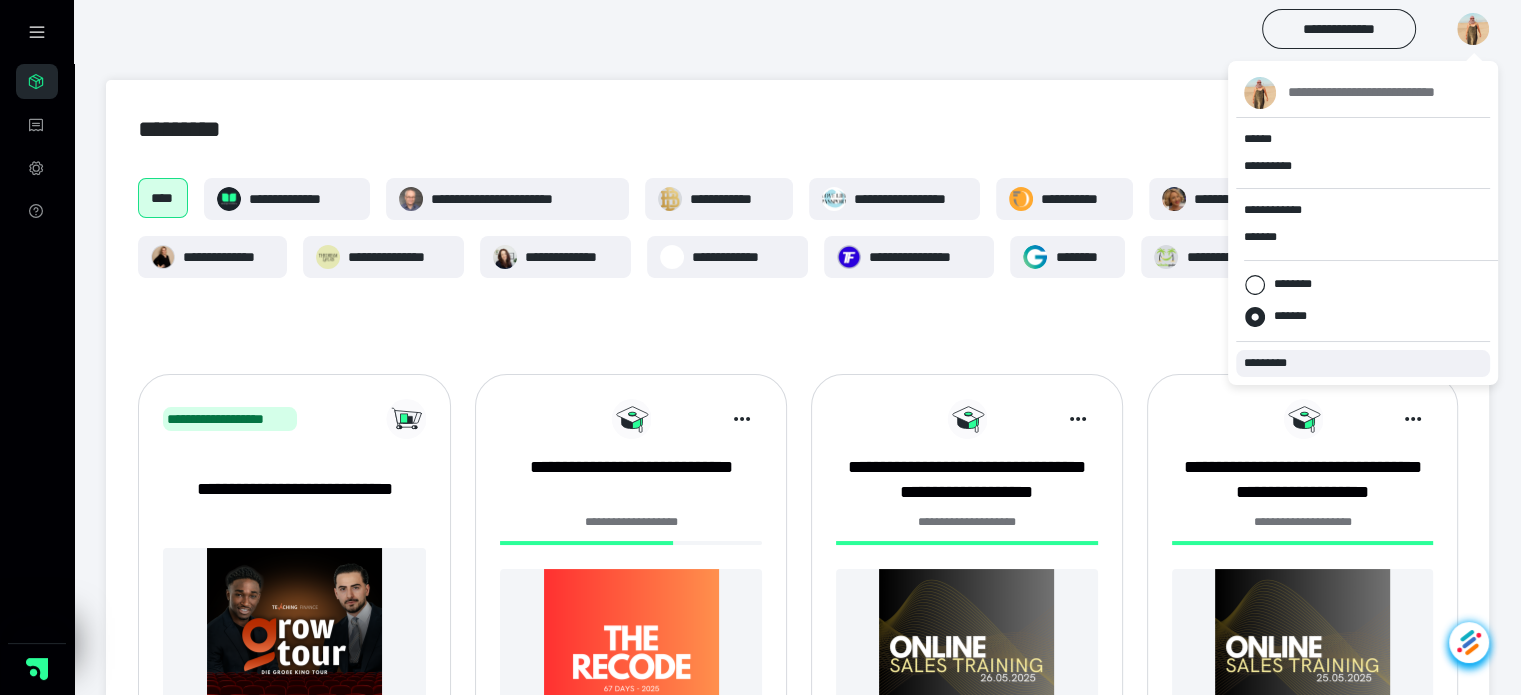 click on "*********" at bounding box center (1274, 363) 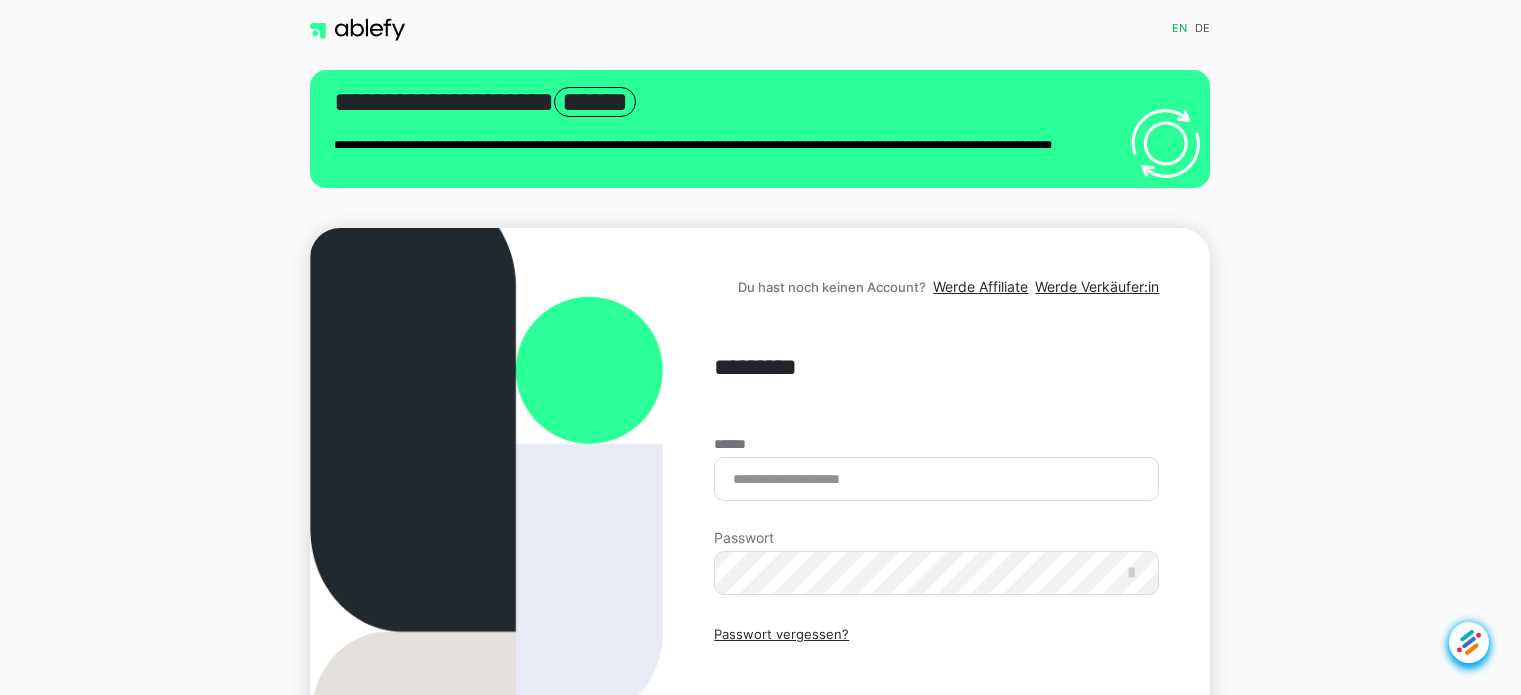 scroll, scrollTop: 0, scrollLeft: 0, axis: both 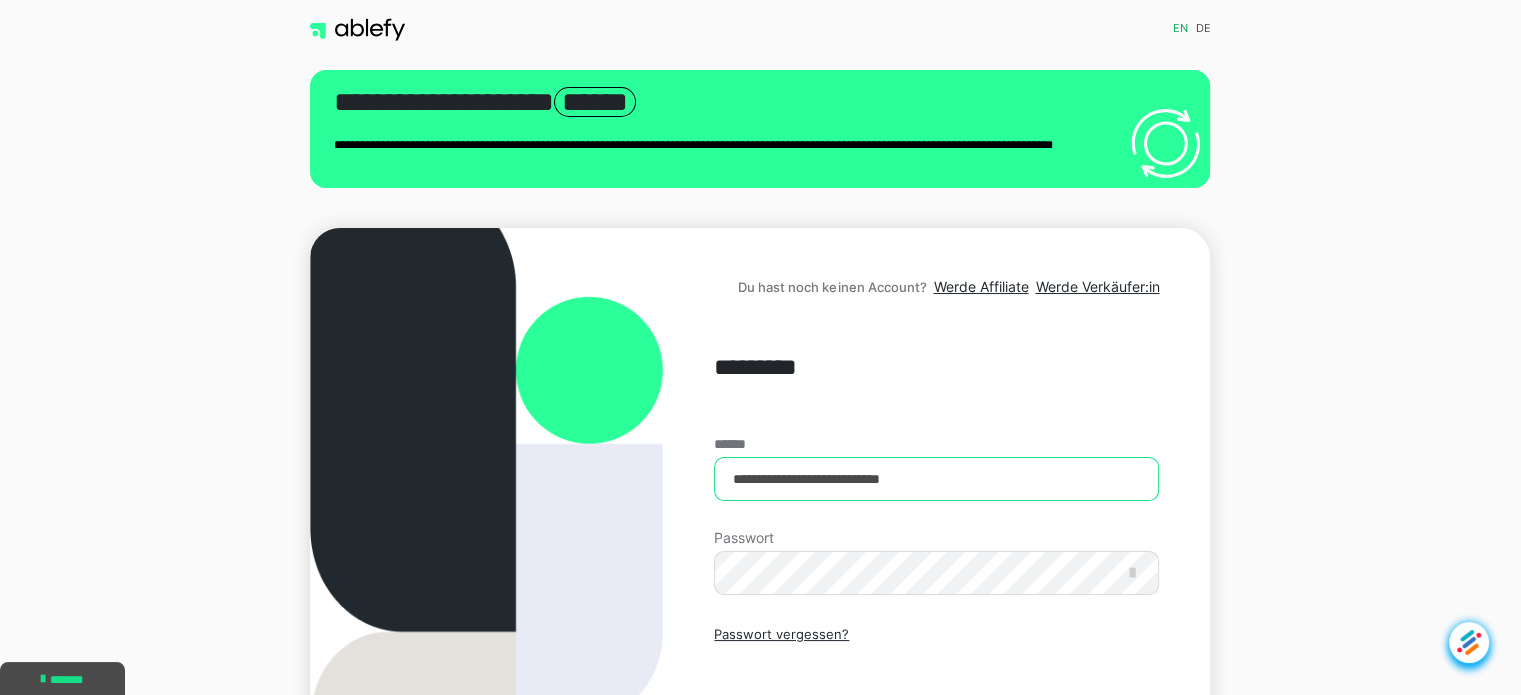 click on "**********" at bounding box center (936, 479) 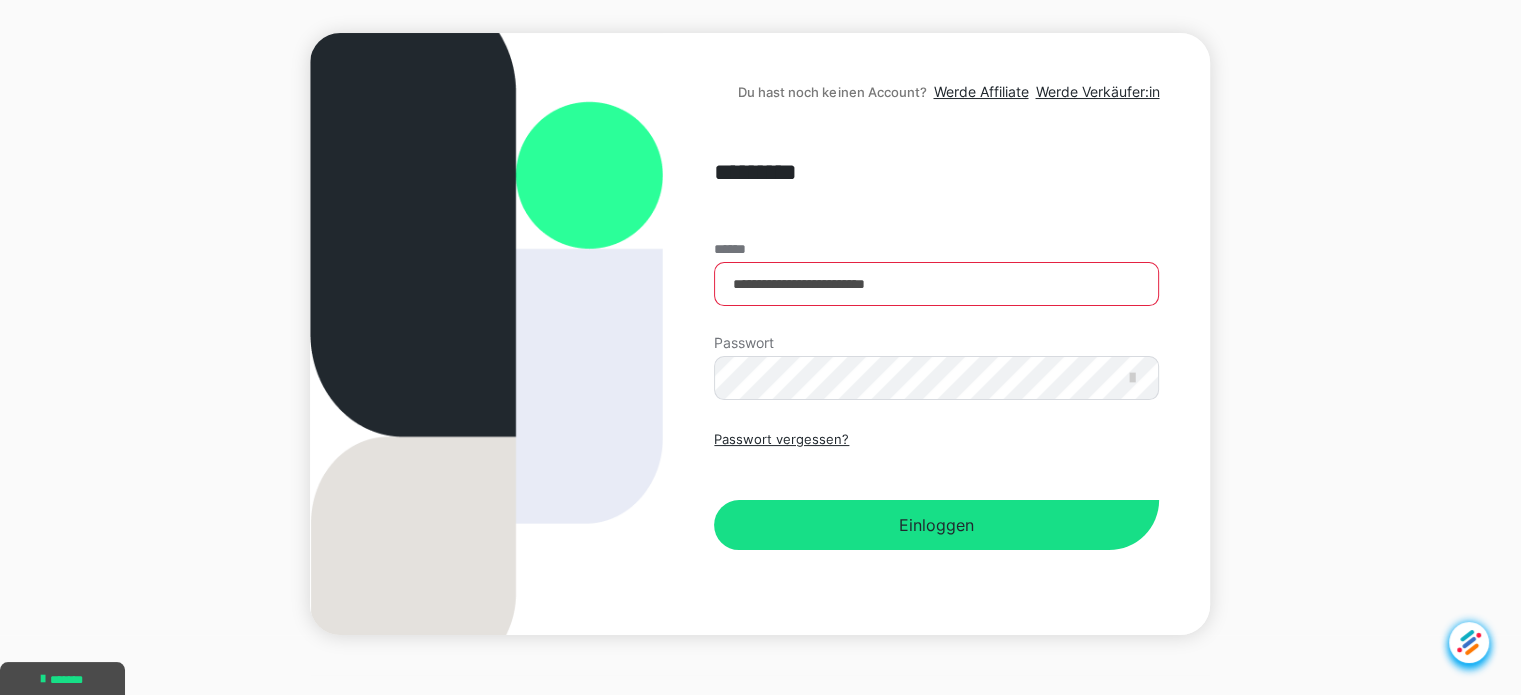 scroll, scrollTop: 196, scrollLeft: 0, axis: vertical 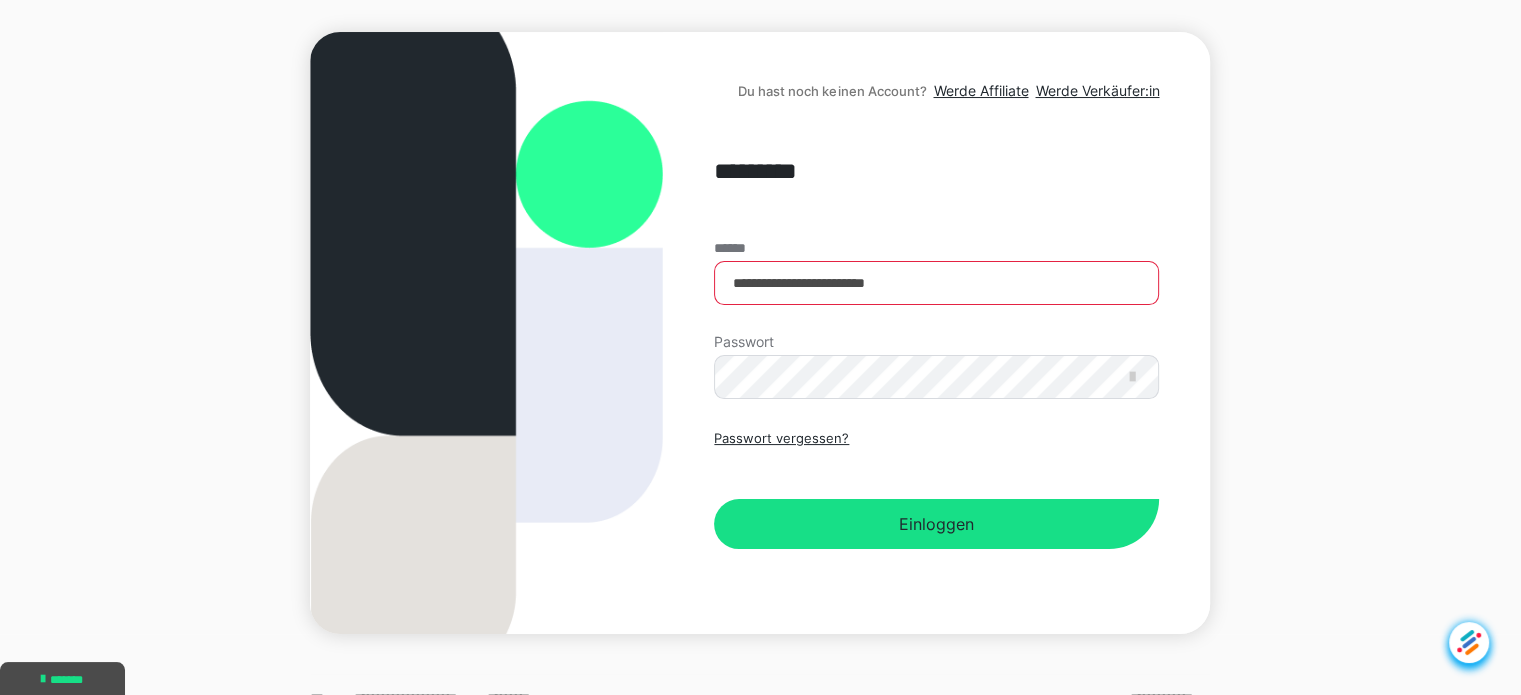 click on "Passwort vergessen? Einloggen" at bounding box center [936, 489] 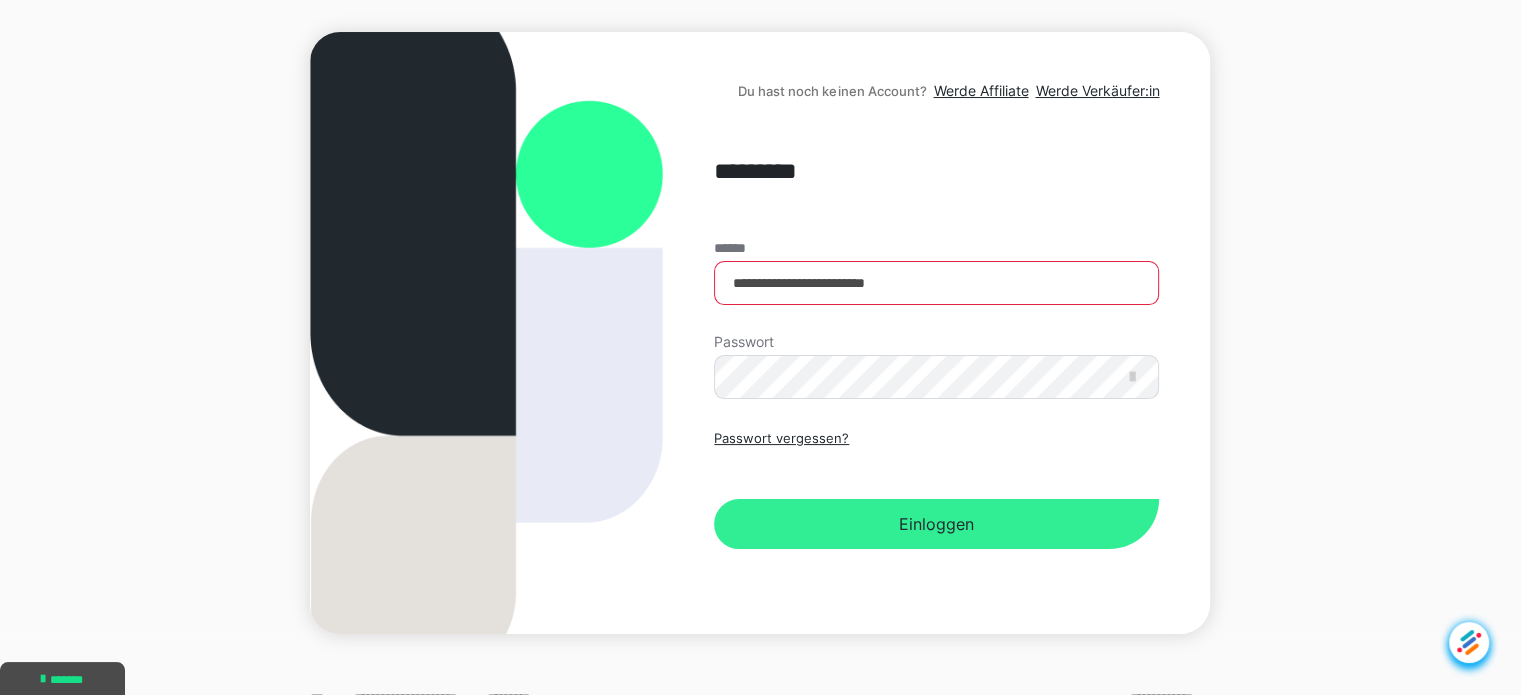 click on "Einloggen" at bounding box center (936, 524) 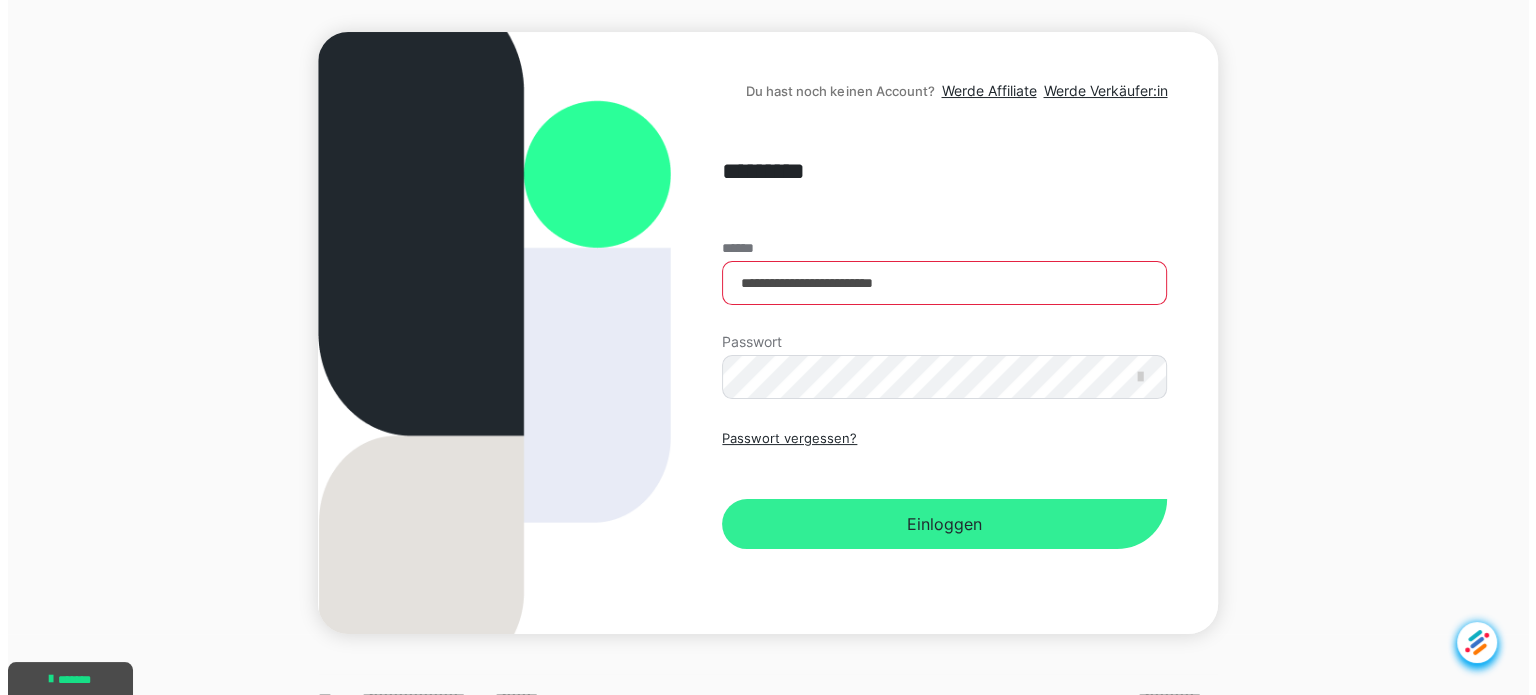 scroll, scrollTop: 0, scrollLeft: 0, axis: both 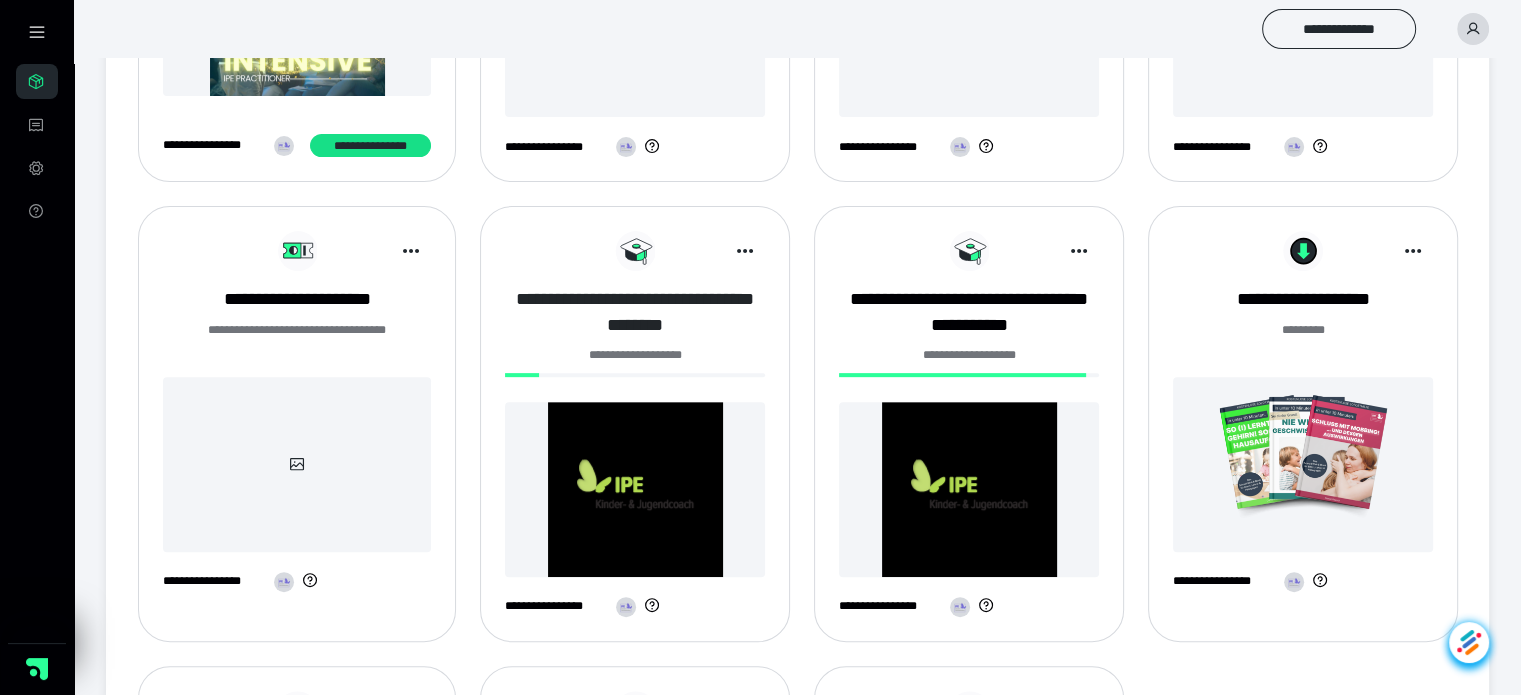 click on "**********" at bounding box center (635, 312) 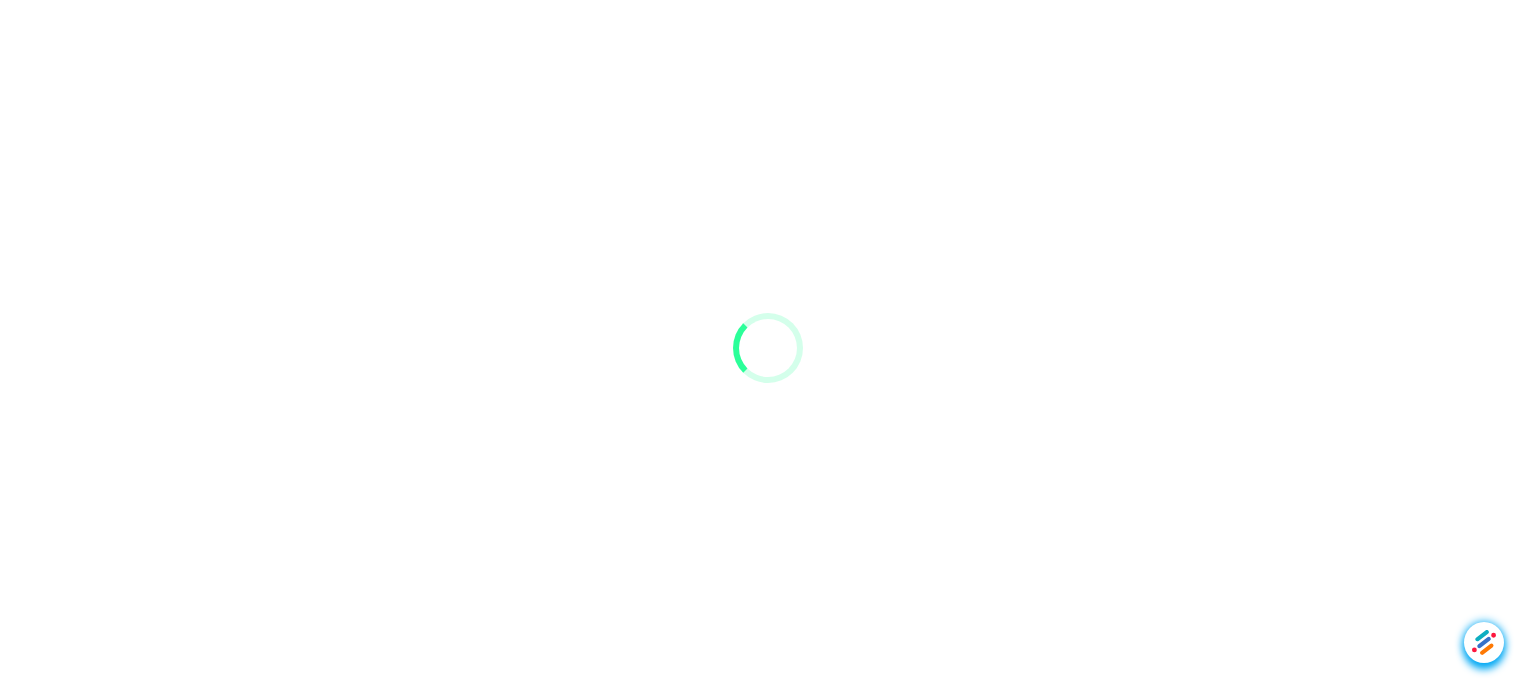 scroll, scrollTop: 0, scrollLeft: 0, axis: both 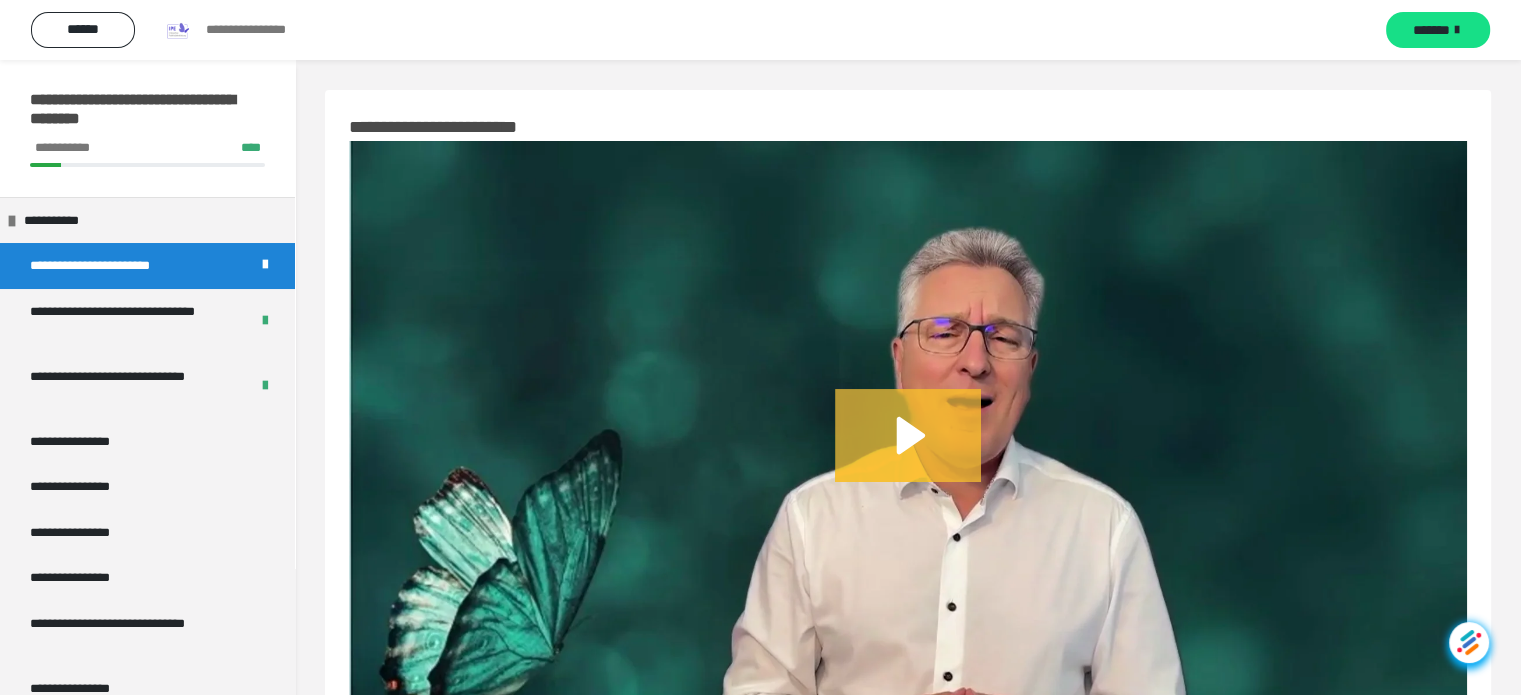 click 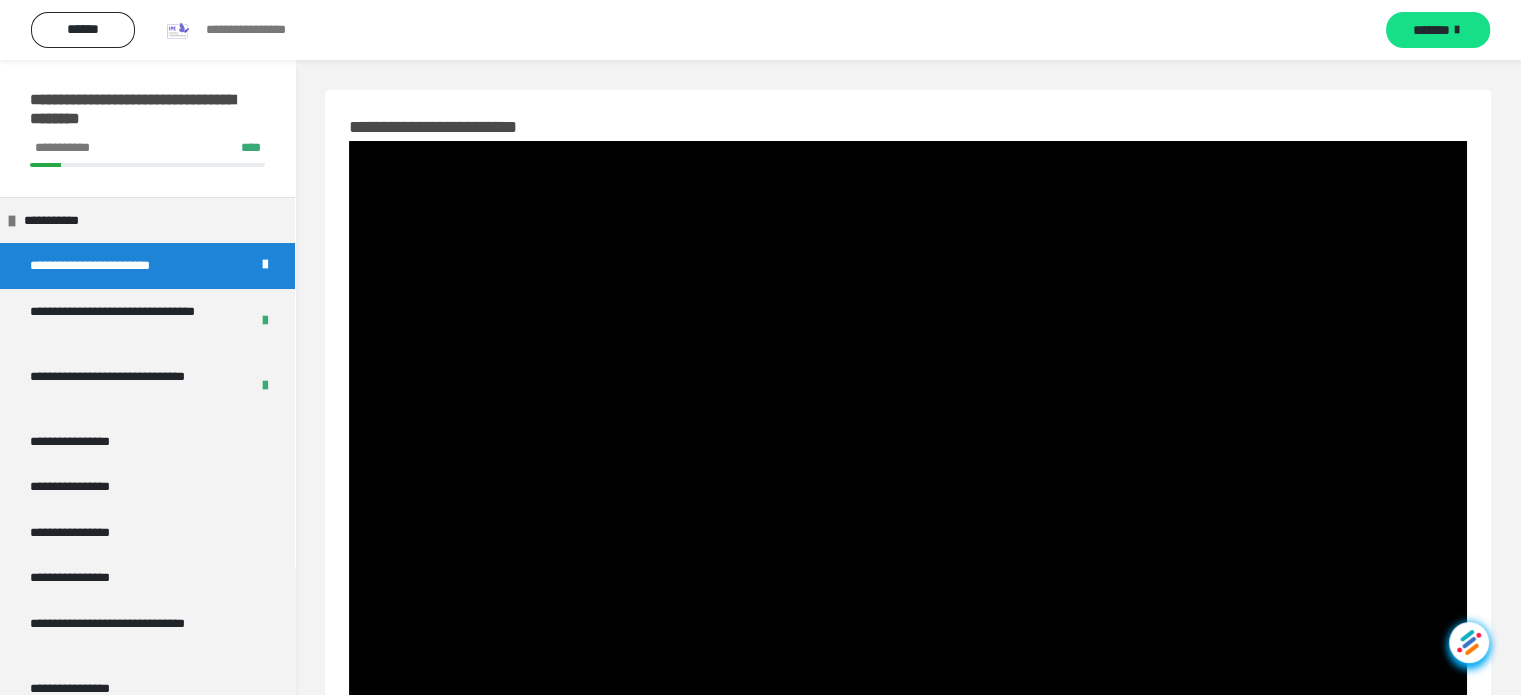 scroll, scrollTop: 107, scrollLeft: 0, axis: vertical 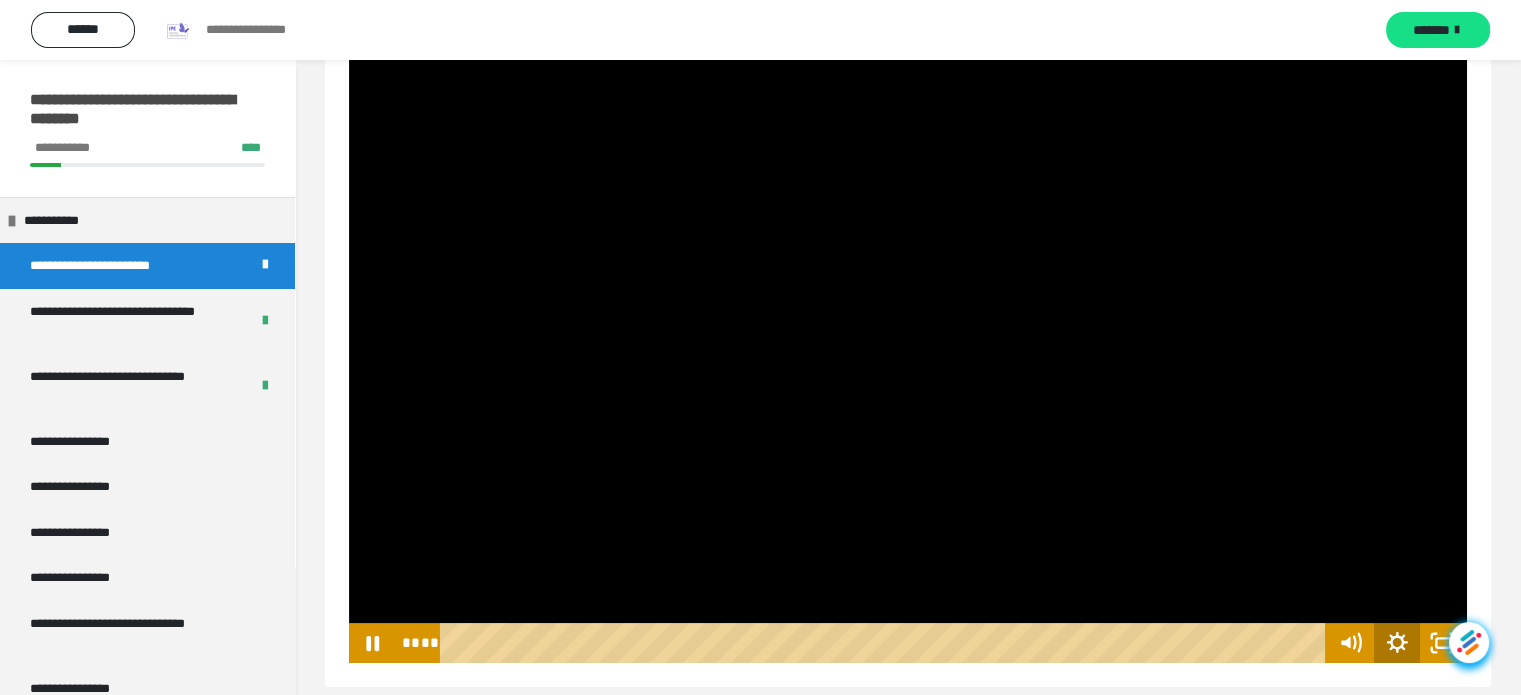 click 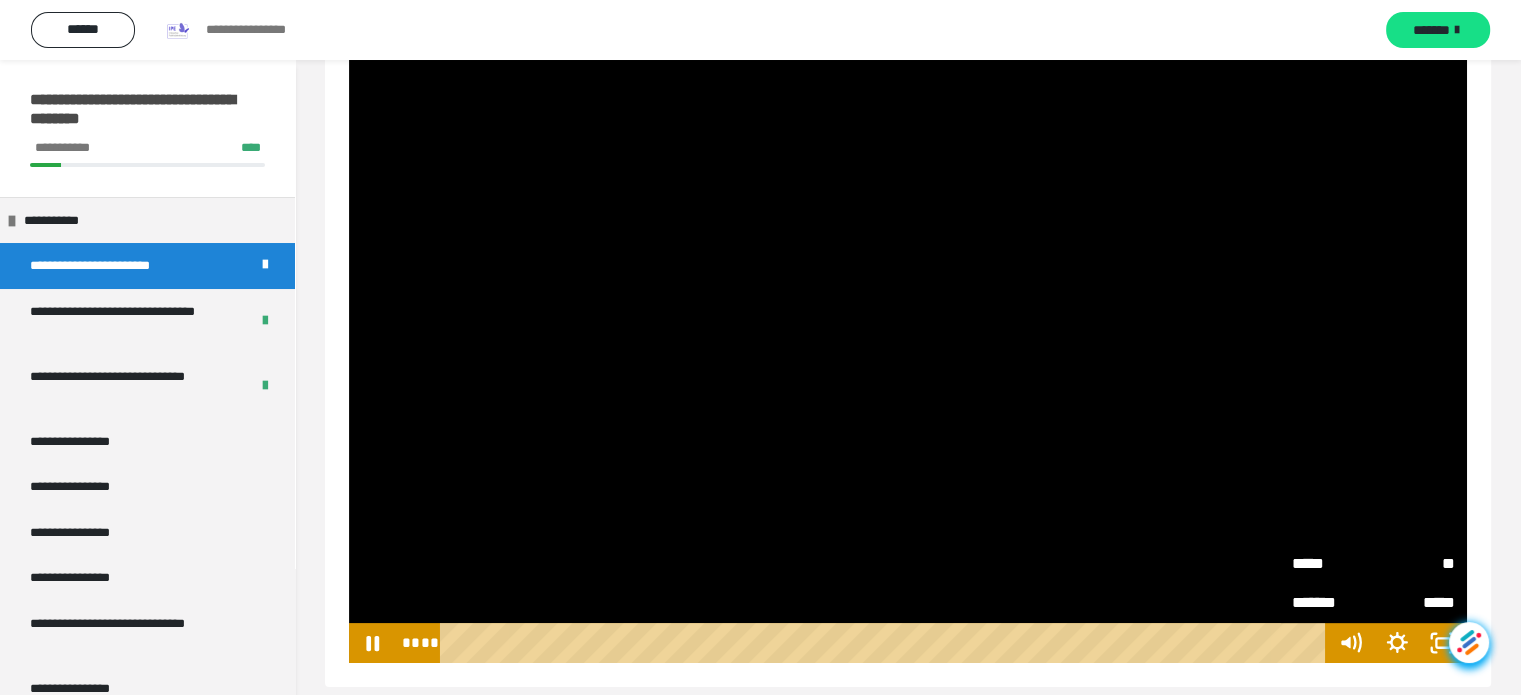 click on "*****" at bounding box center [1333, 563] 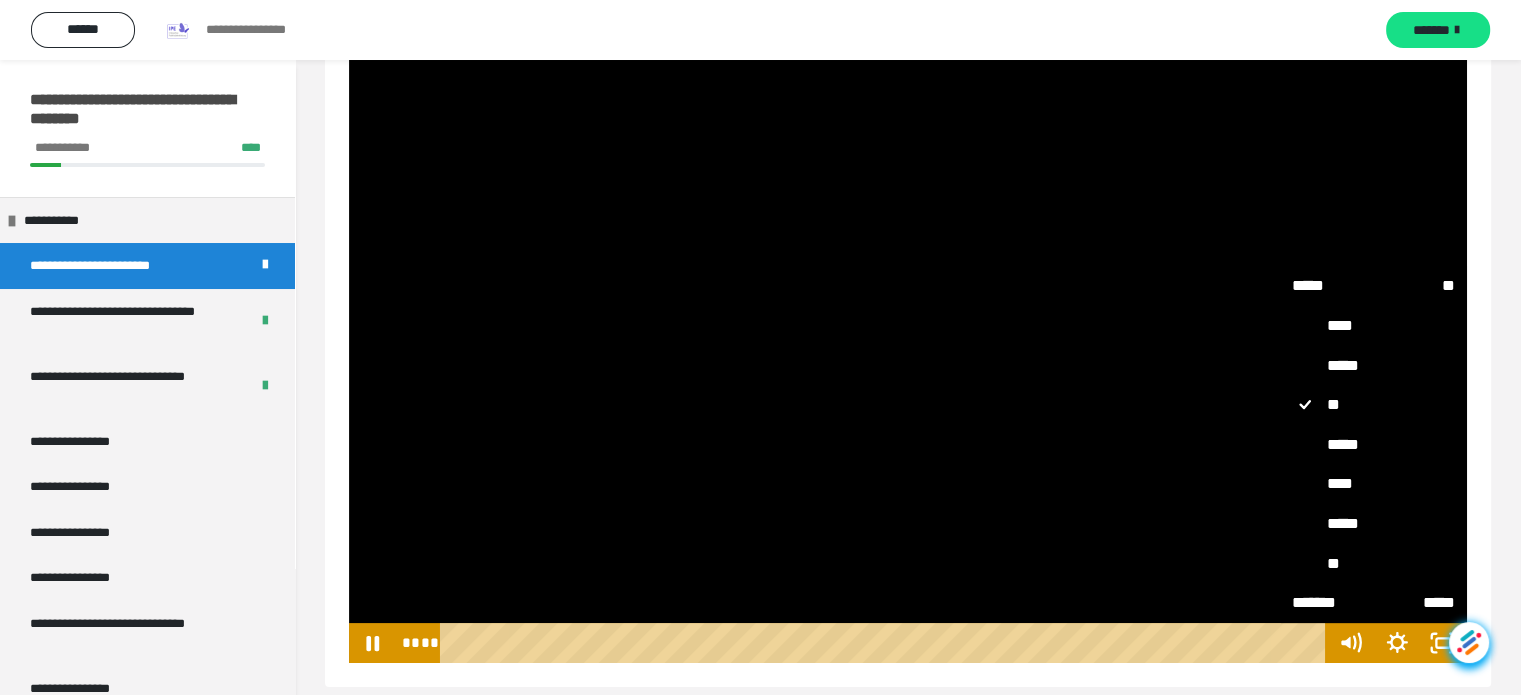 click on "*****" at bounding box center [1374, 445] 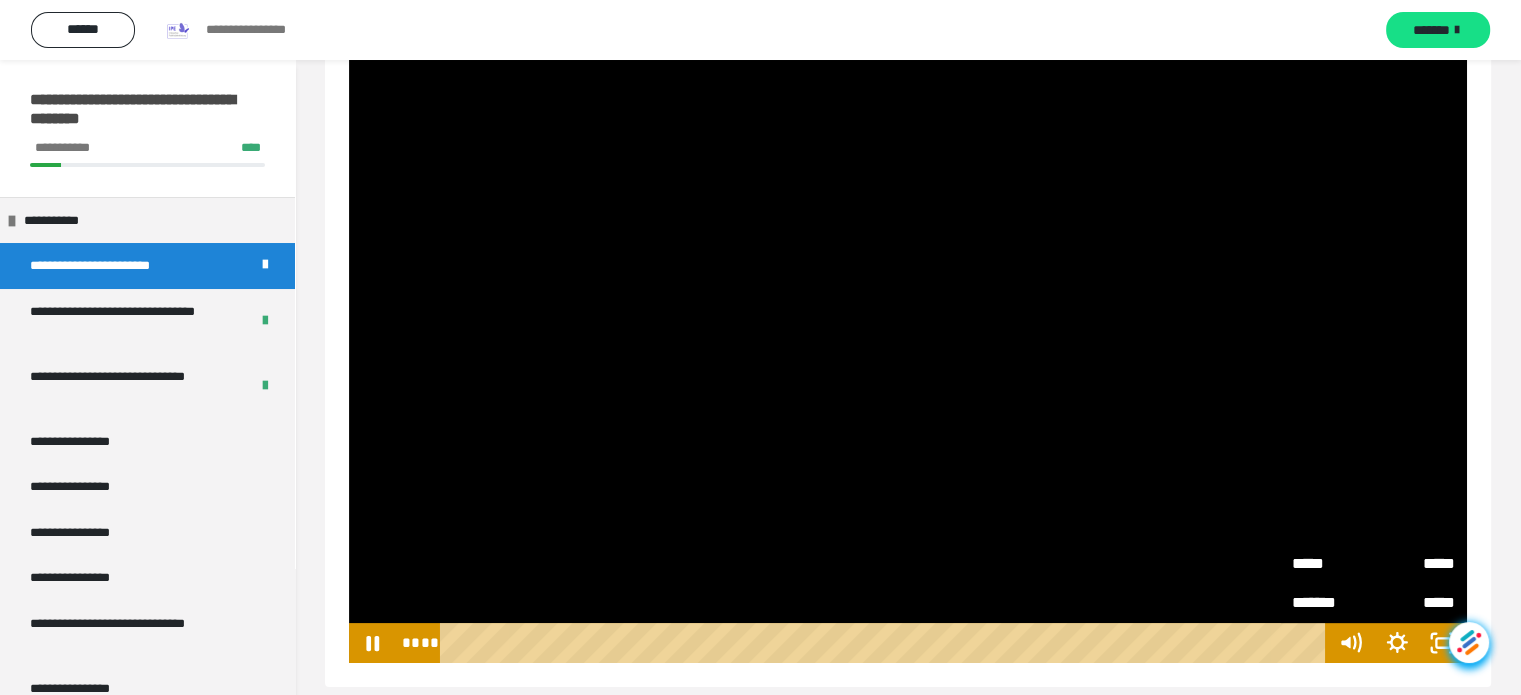 scroll, scrollTop: 128, scrollLeft: 0, axis: vertical 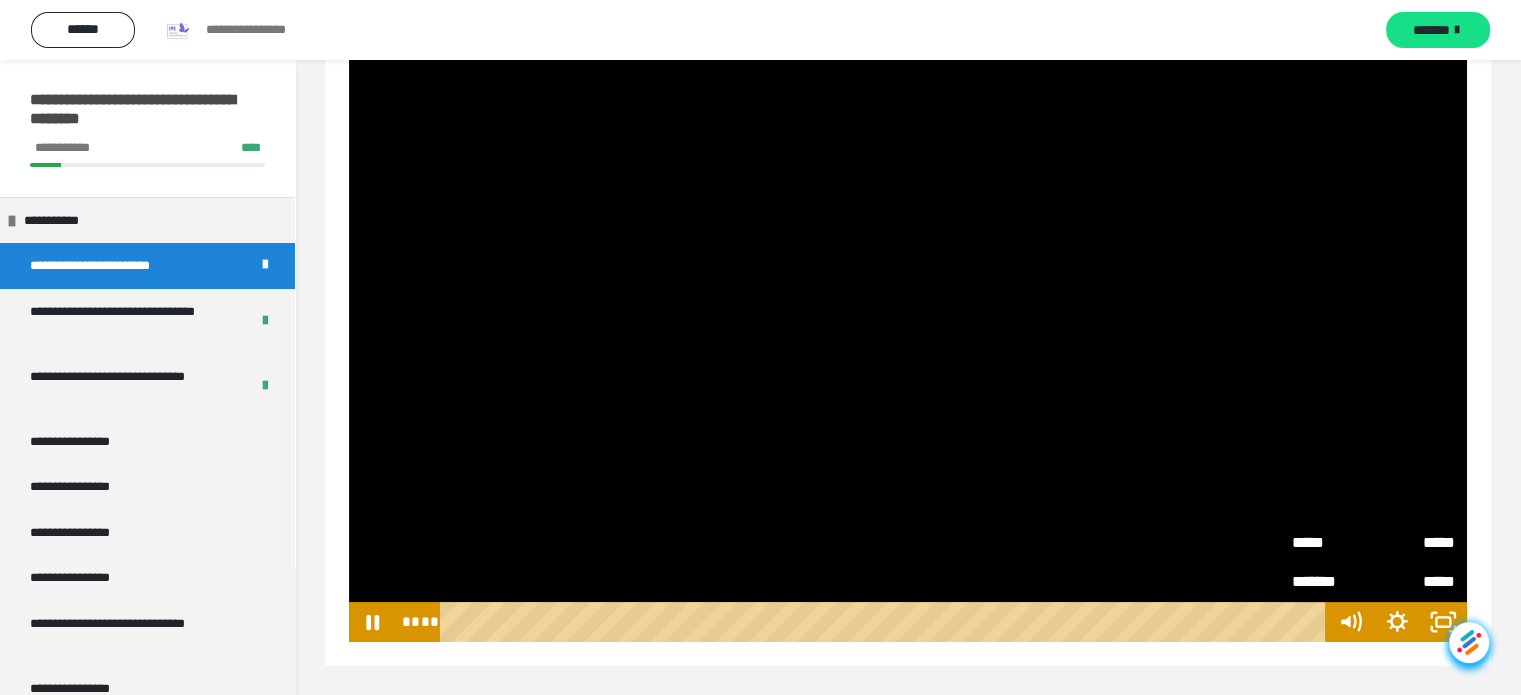 click on "**********" at bounding box center [908, 314] 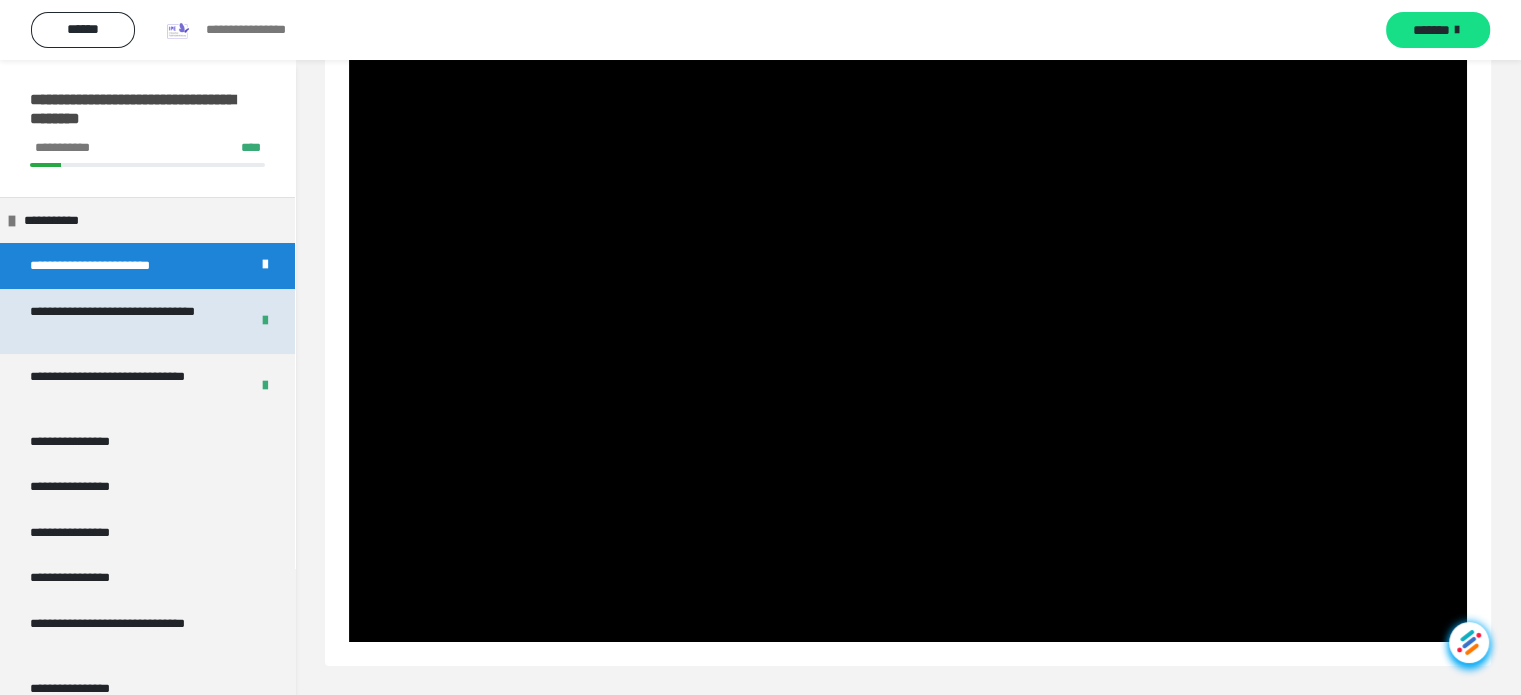 click on "**********" at bounding box center [124, 321] 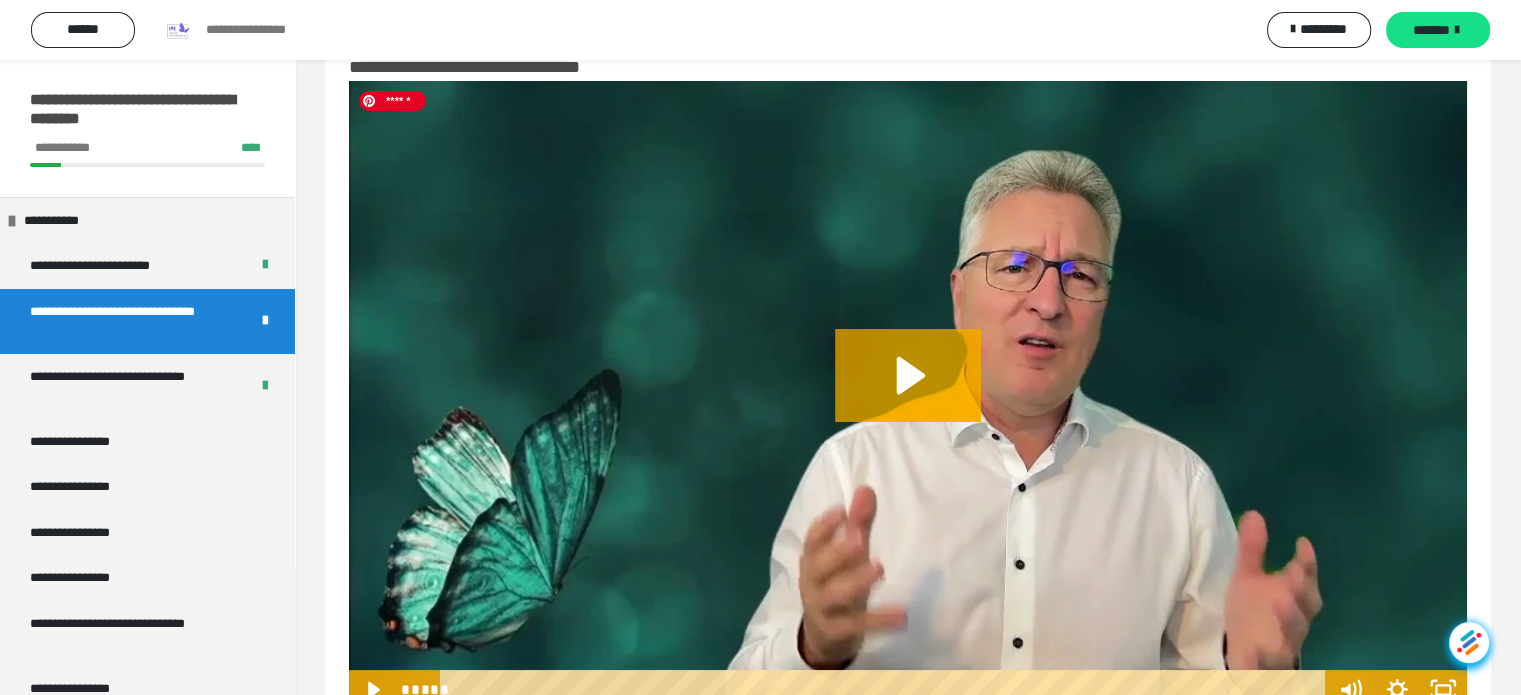 scroll, scrollTop: 128, scrollLeft: 0, axis: vertical 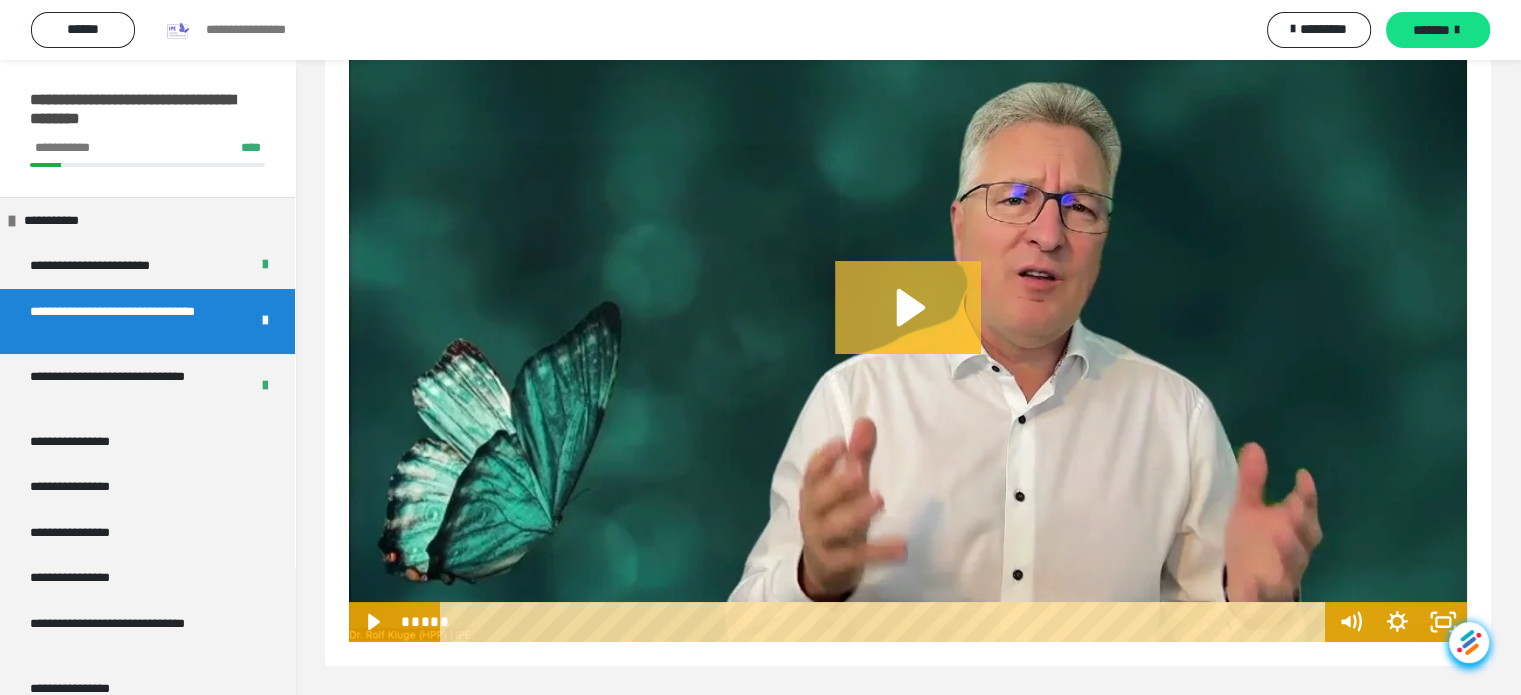 click 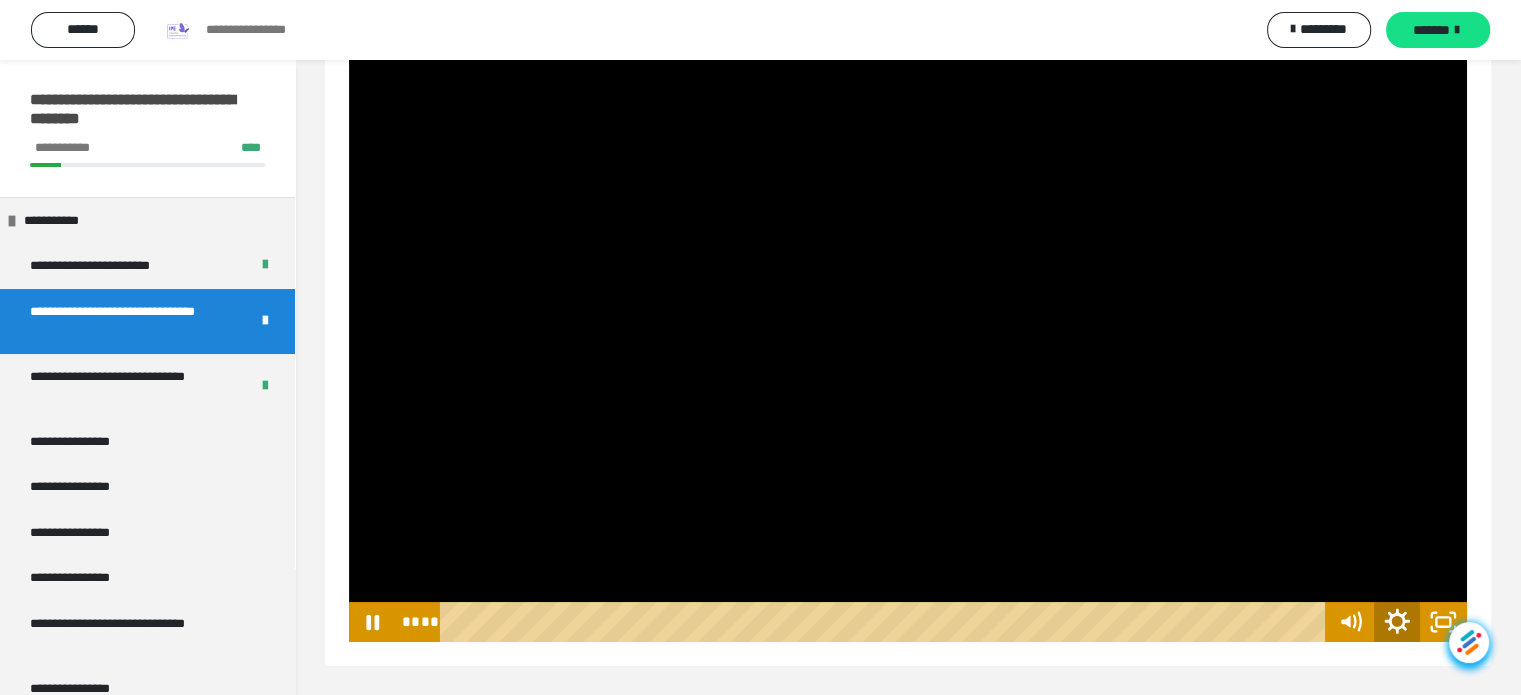 click 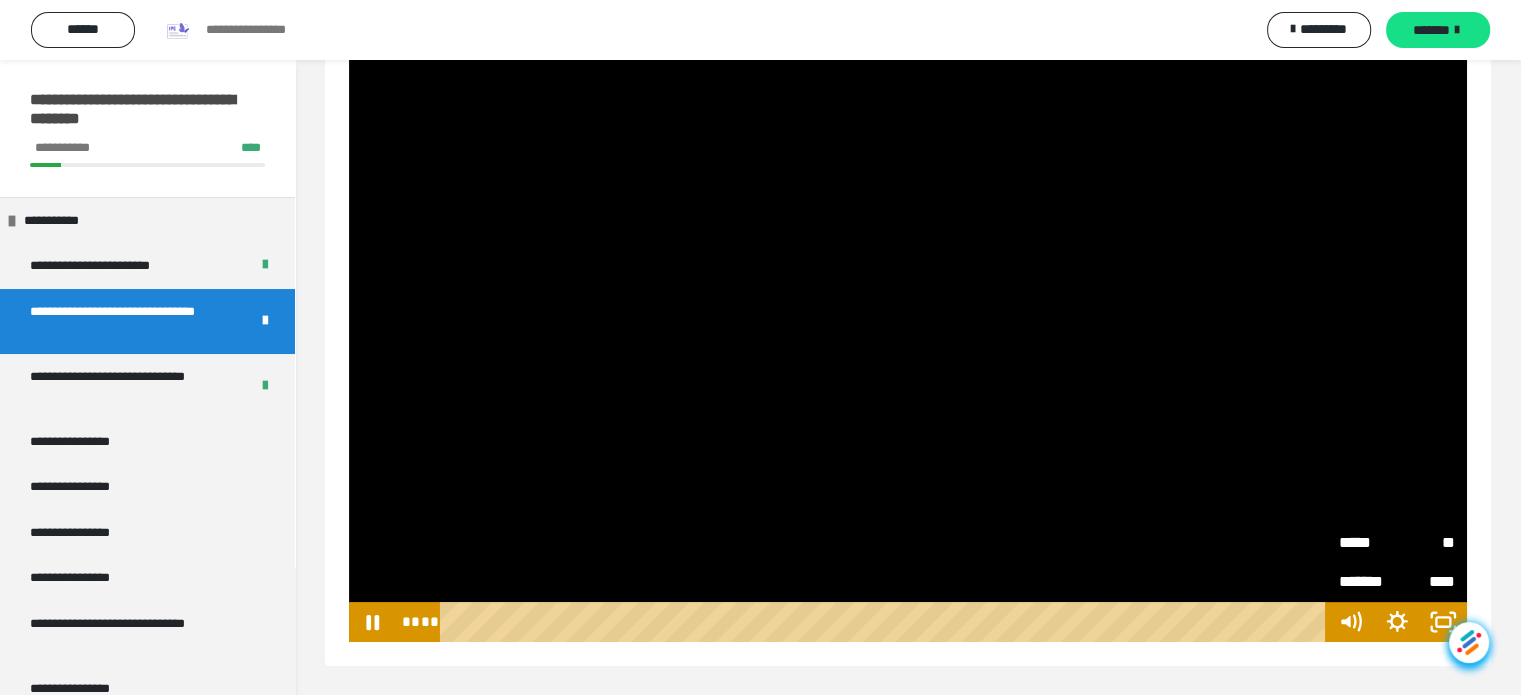 click on "*****" at bounding box center (1368, 543) 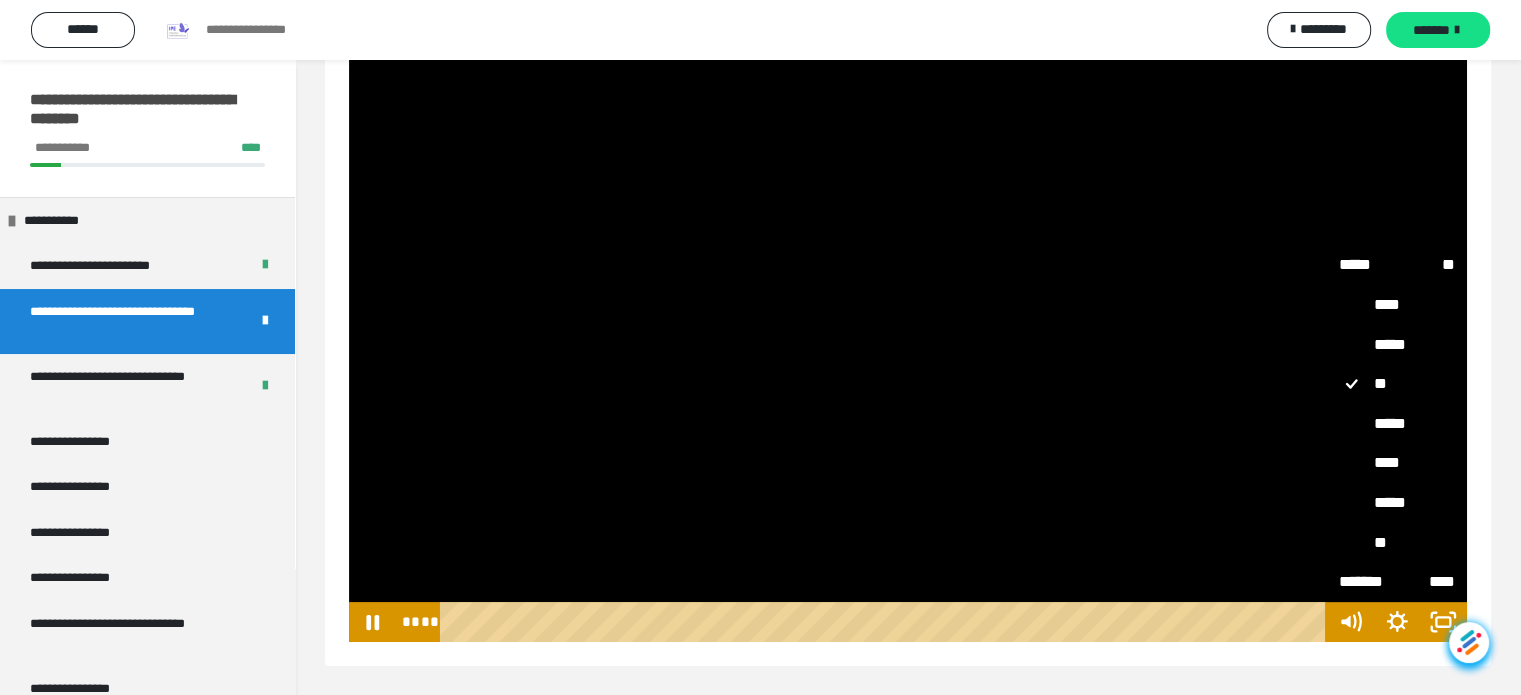 click on "*****" at bounding box center [1397, 424] 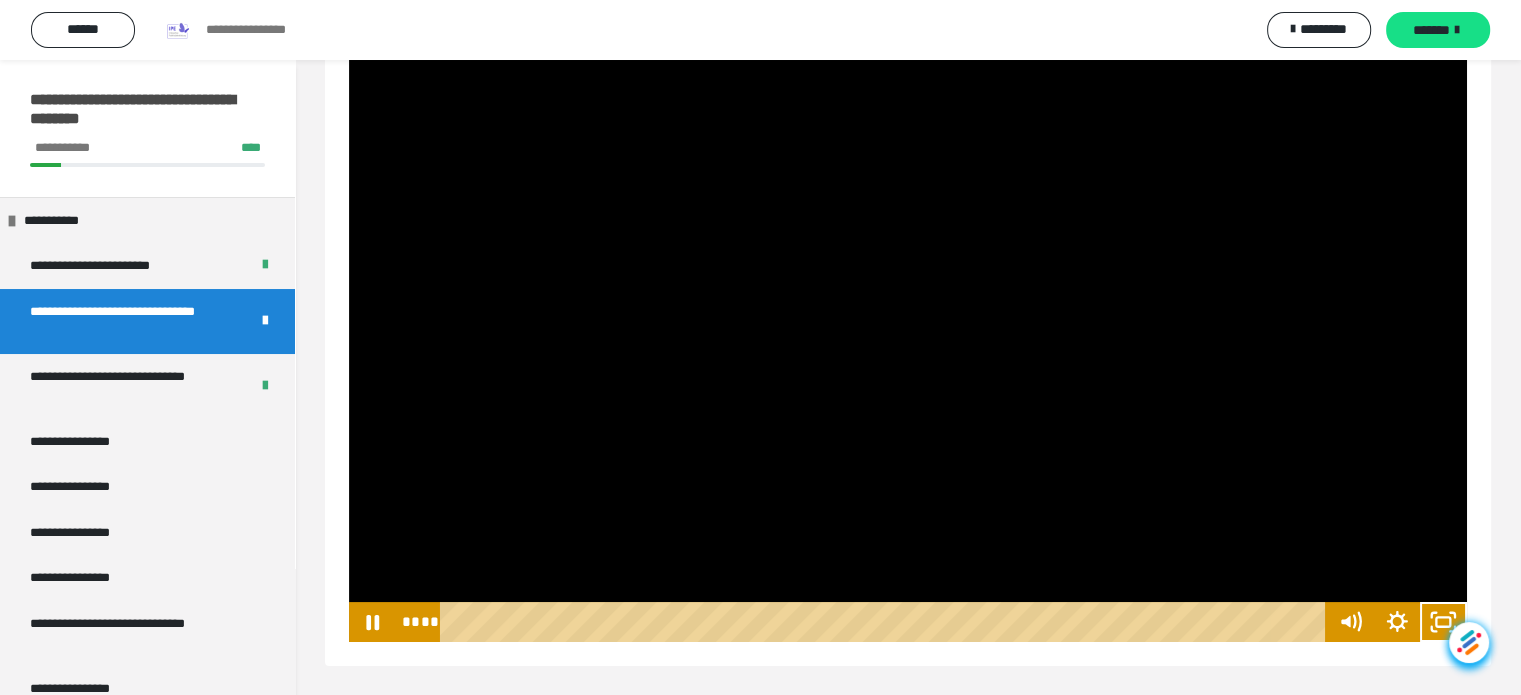 click on "**********" at bounding box center (124, 321) 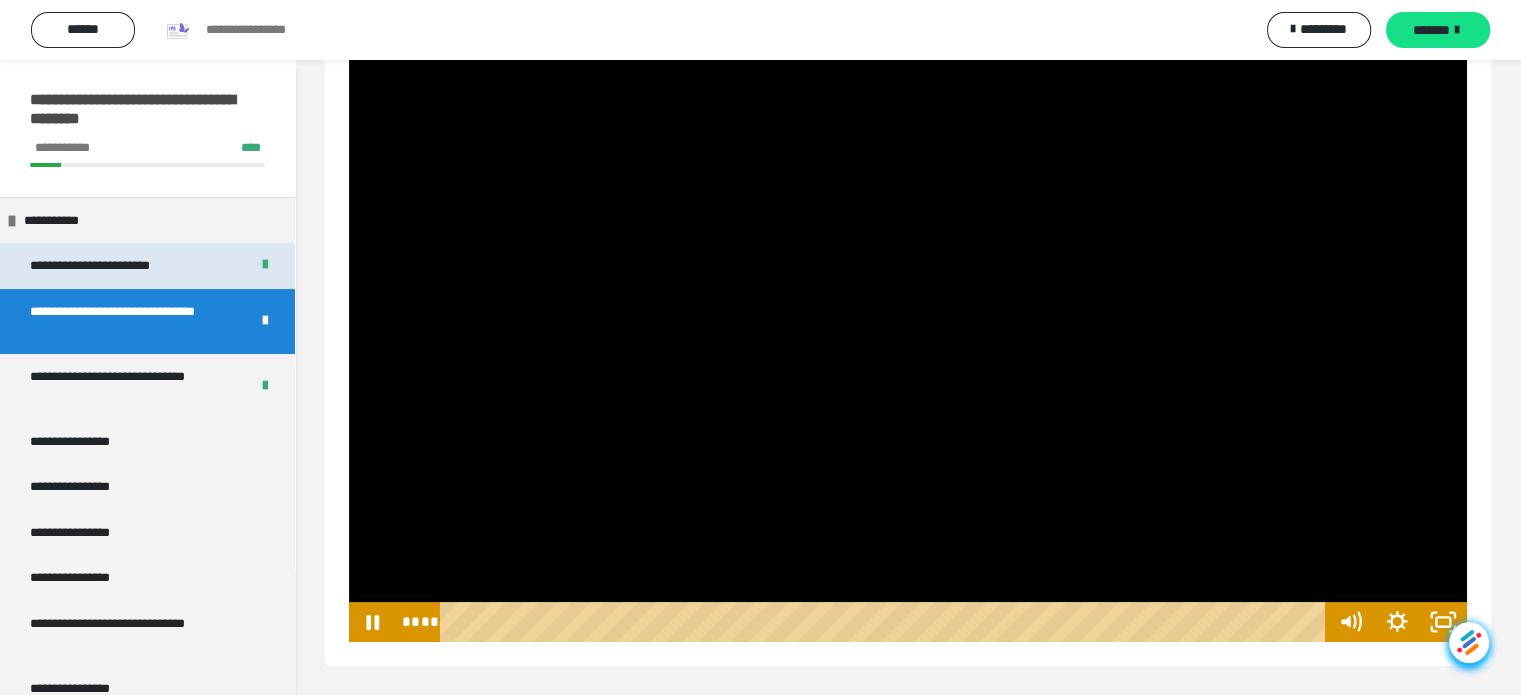 click on "**********" at bounding box center (106, 266) 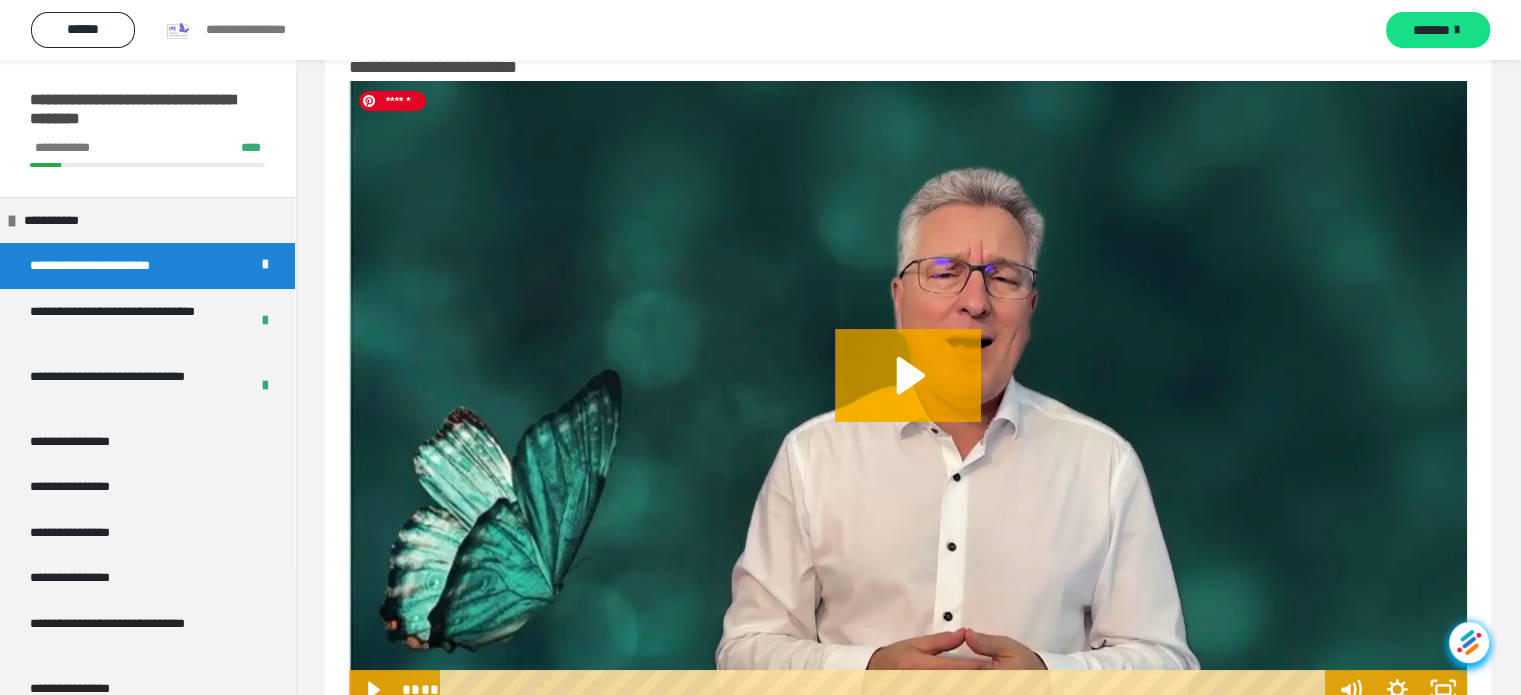 scroll, scrollTop: 128, scrollLeft: 0, axis: vertical 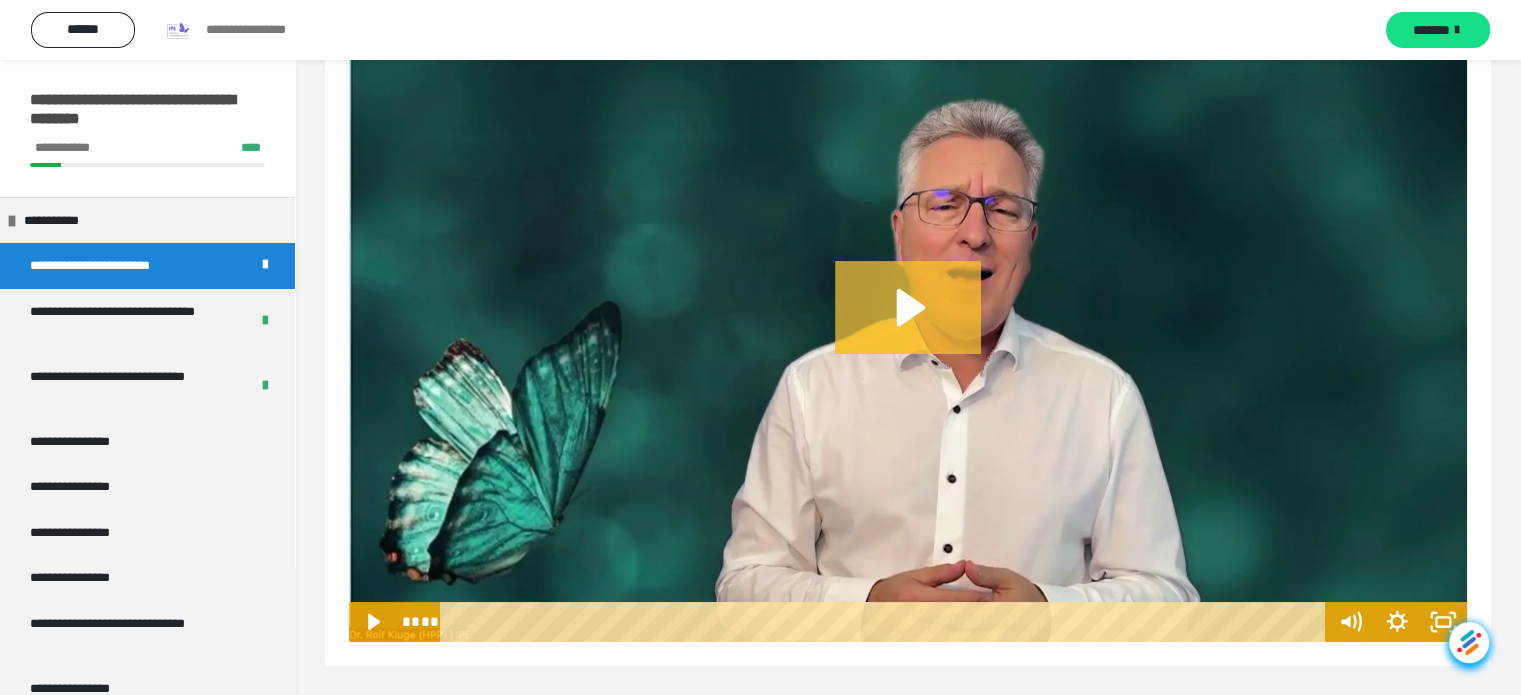click 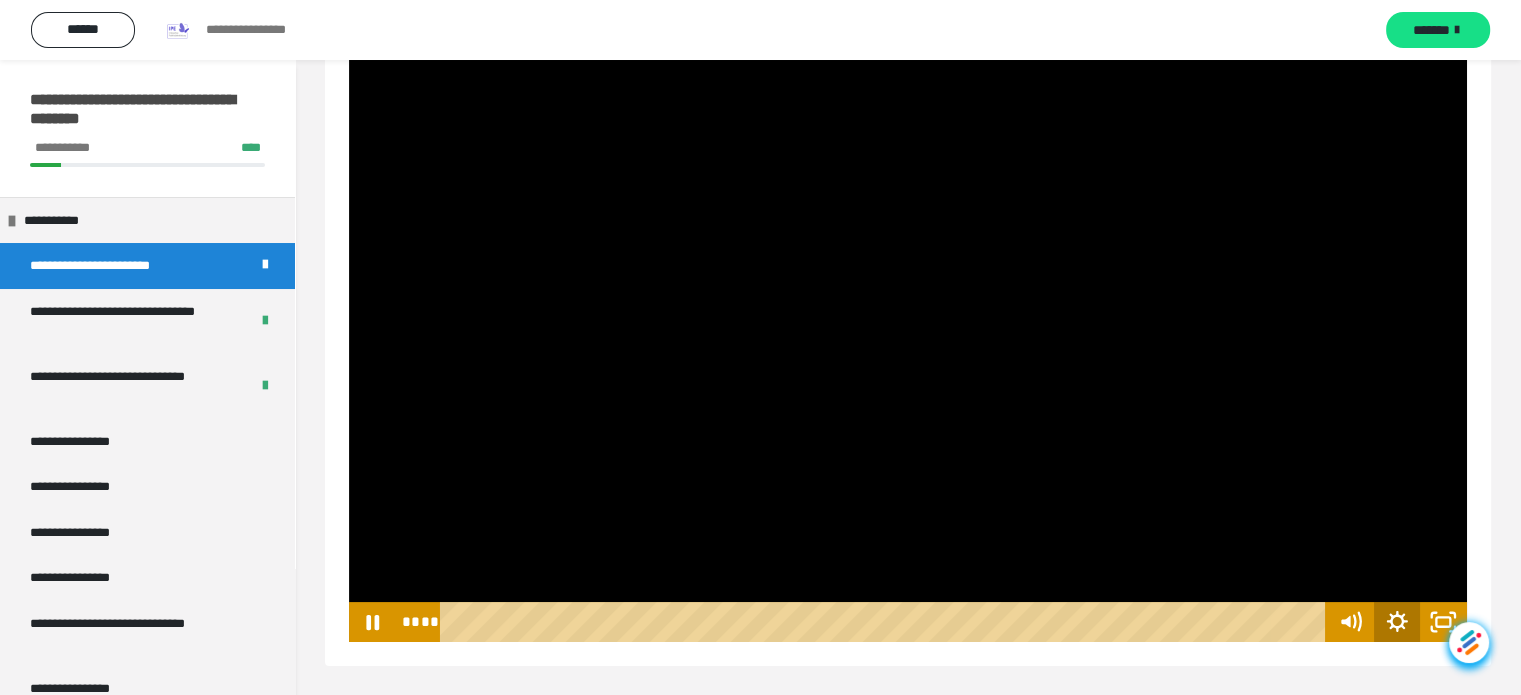 click 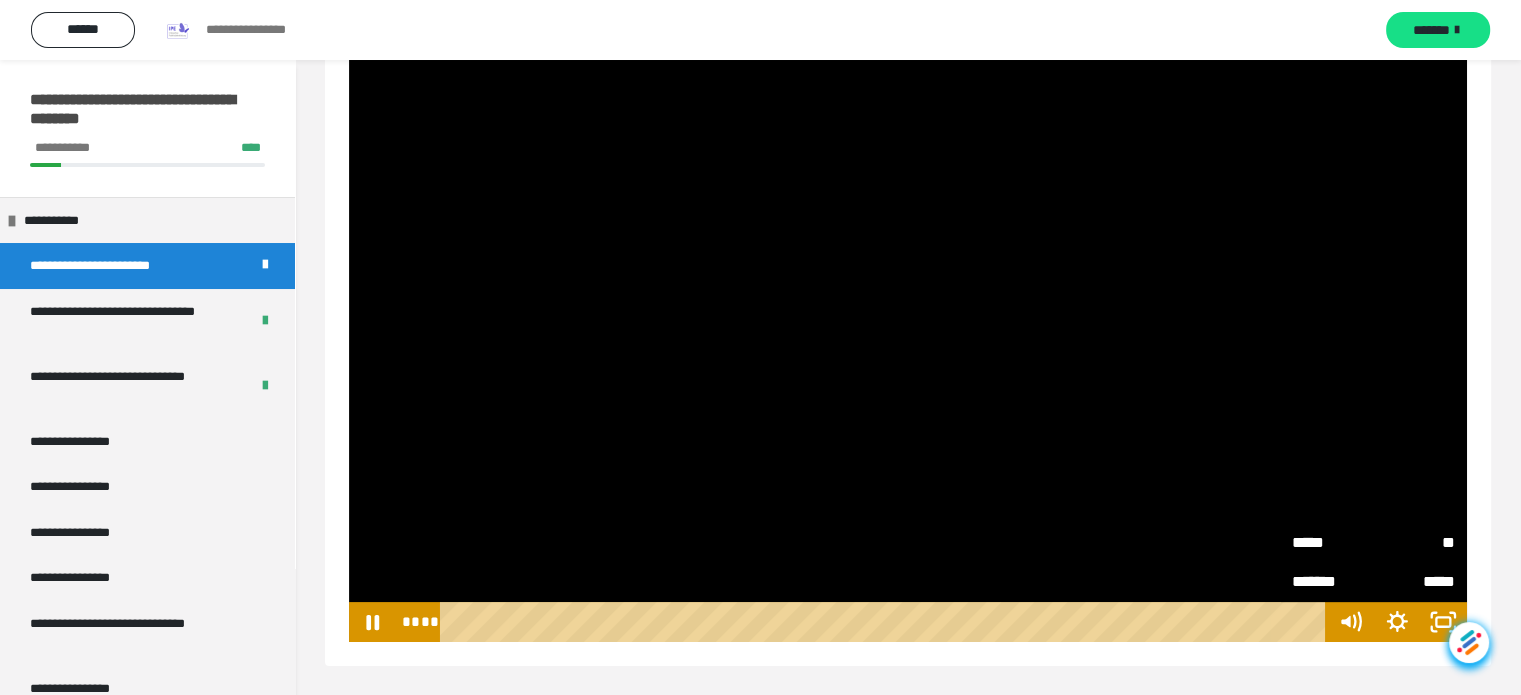 click on "*****" at bounding box center (1333, 540) 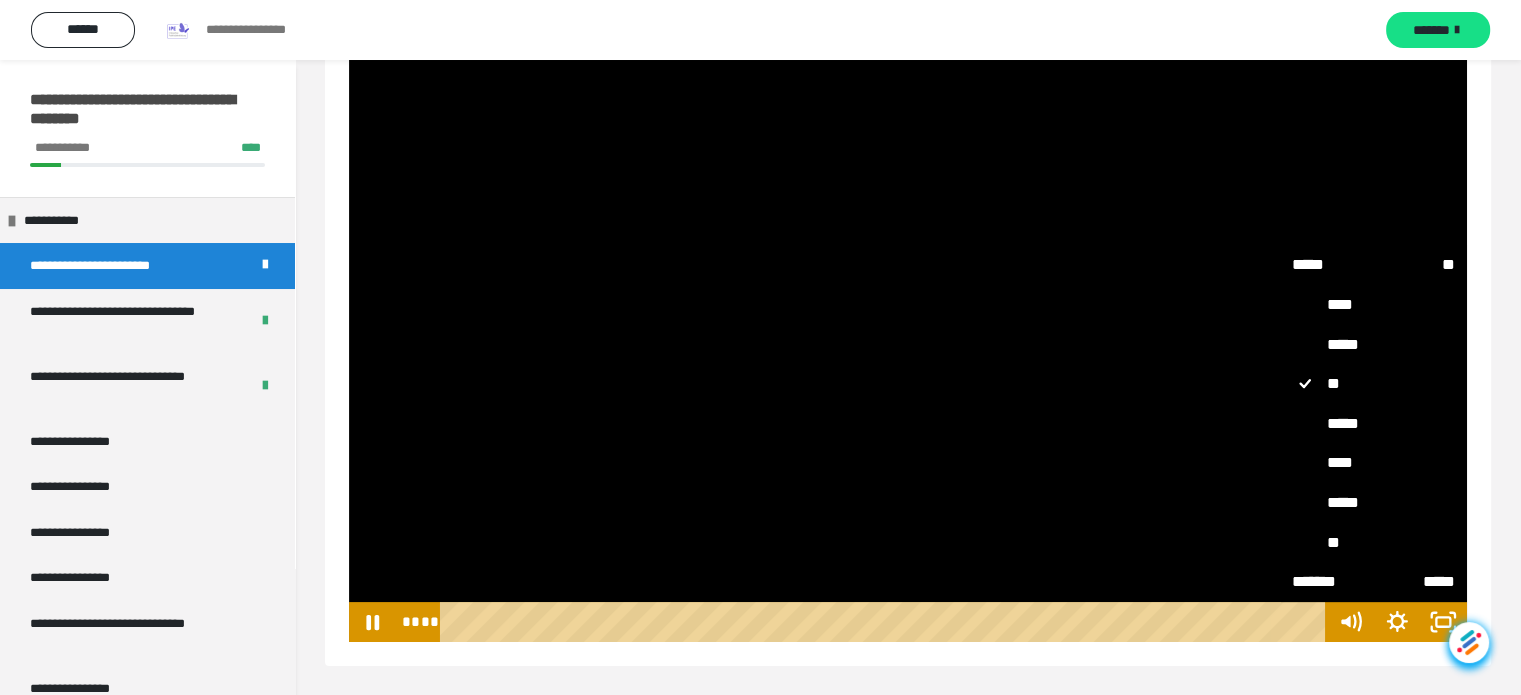 click on "**" at bounding box center (1374, 384) 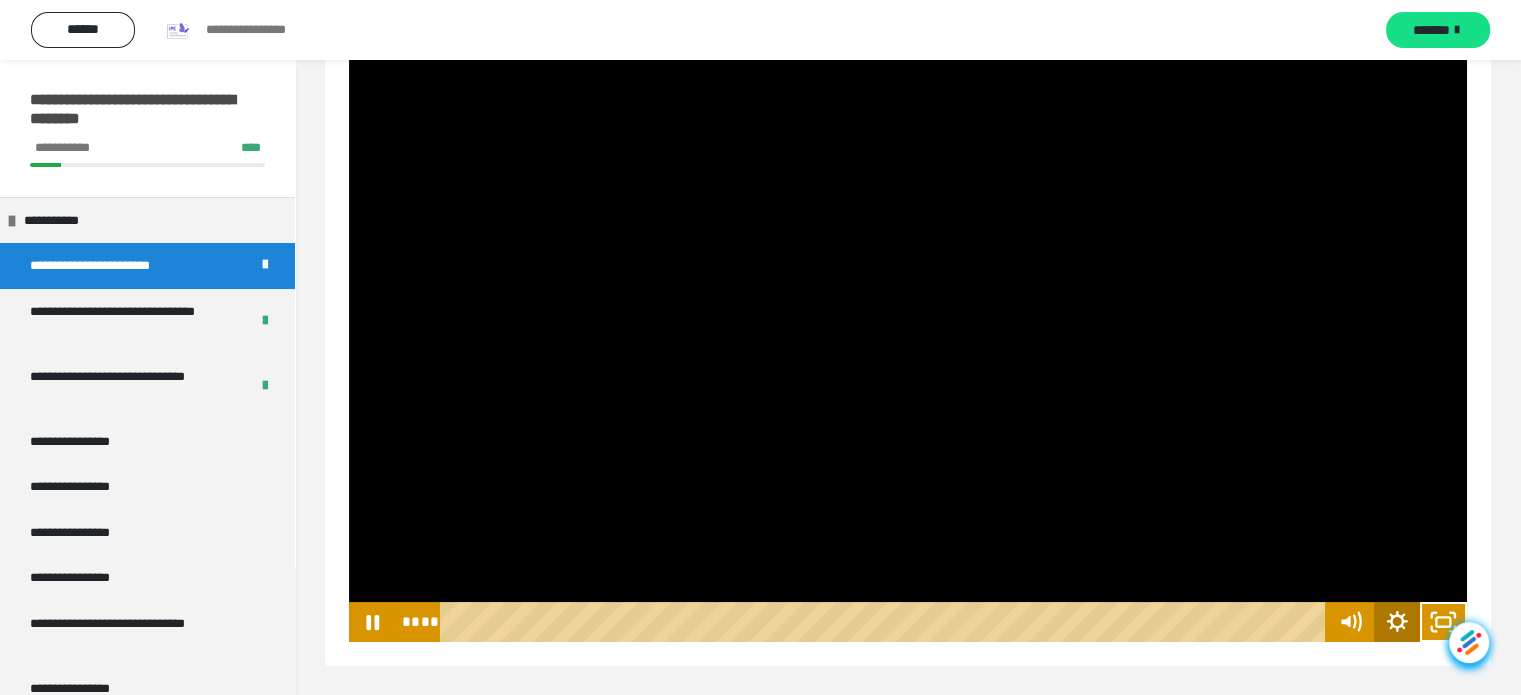 click 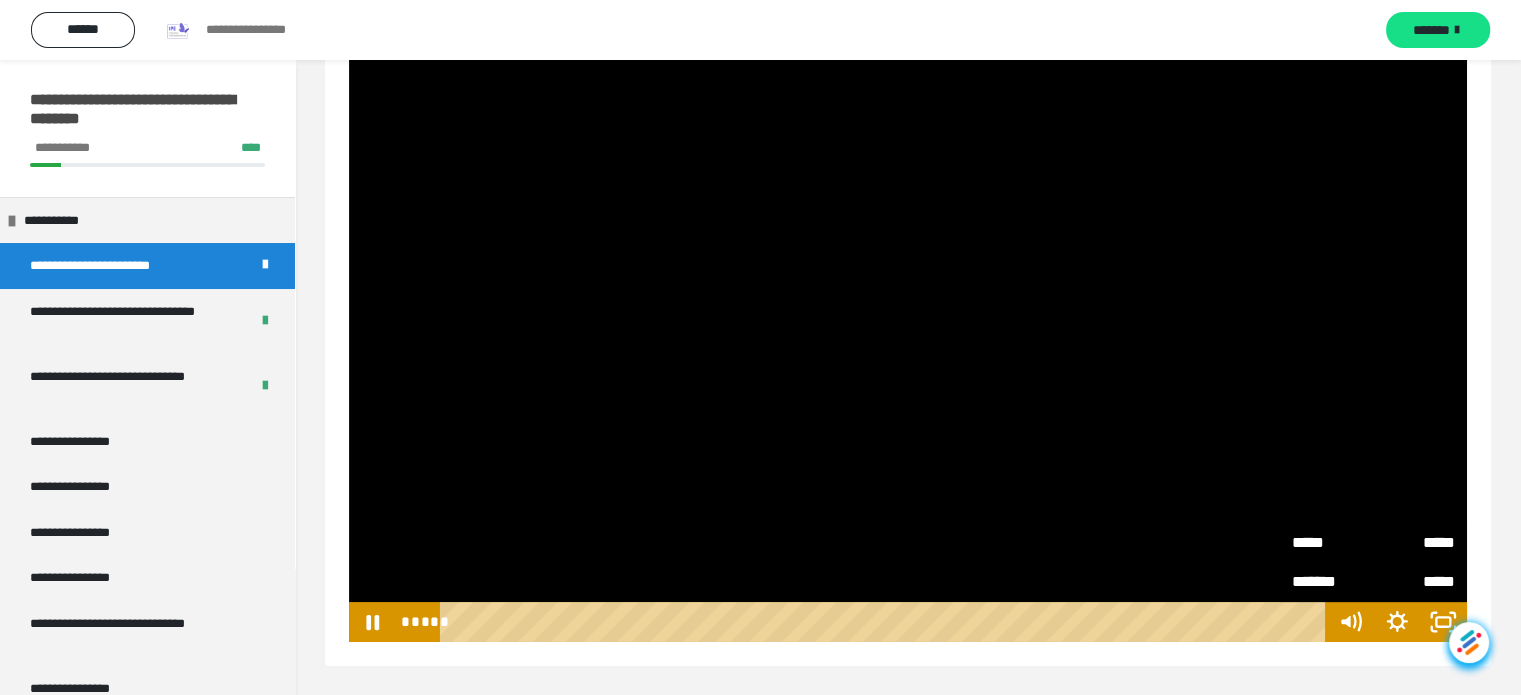 click on "**********" at bounding box center [908, 314] 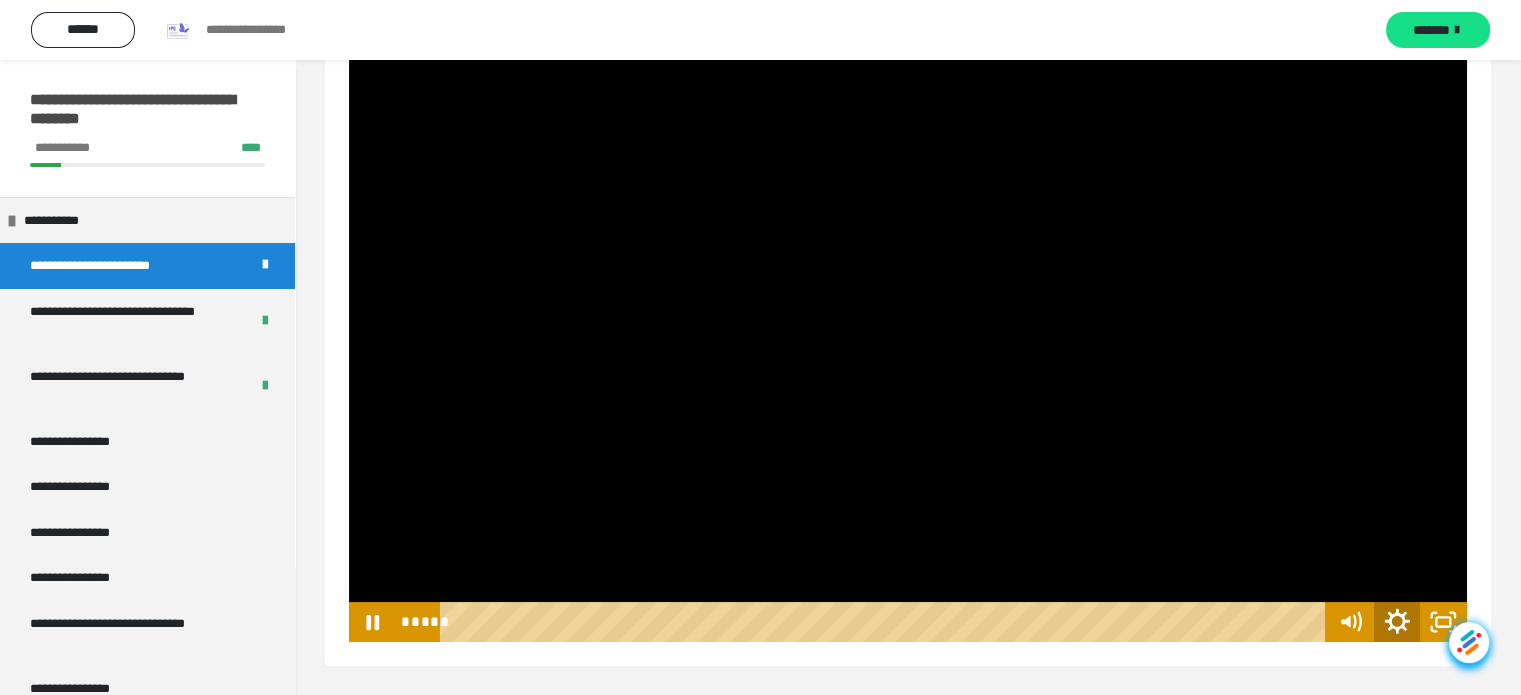 click 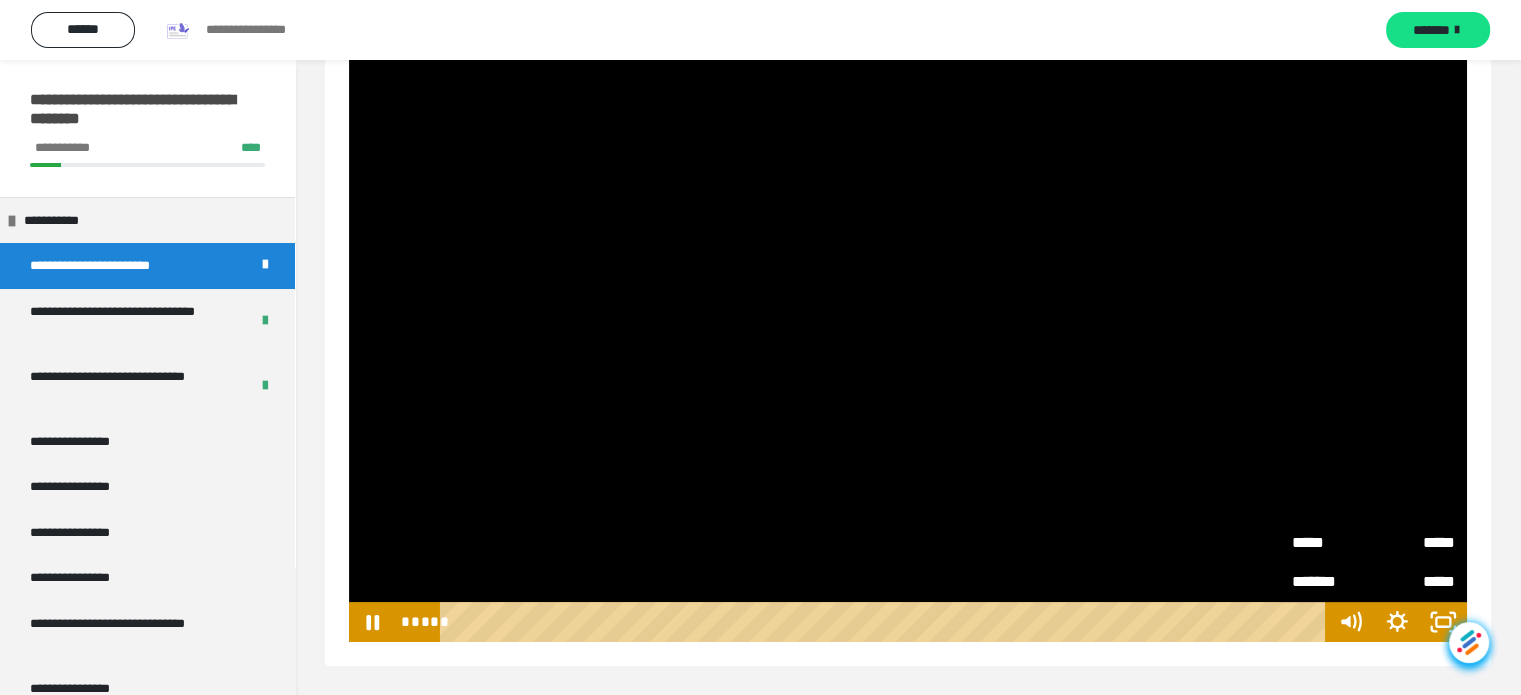 click on "*****" at bounding box center [1415, 535] 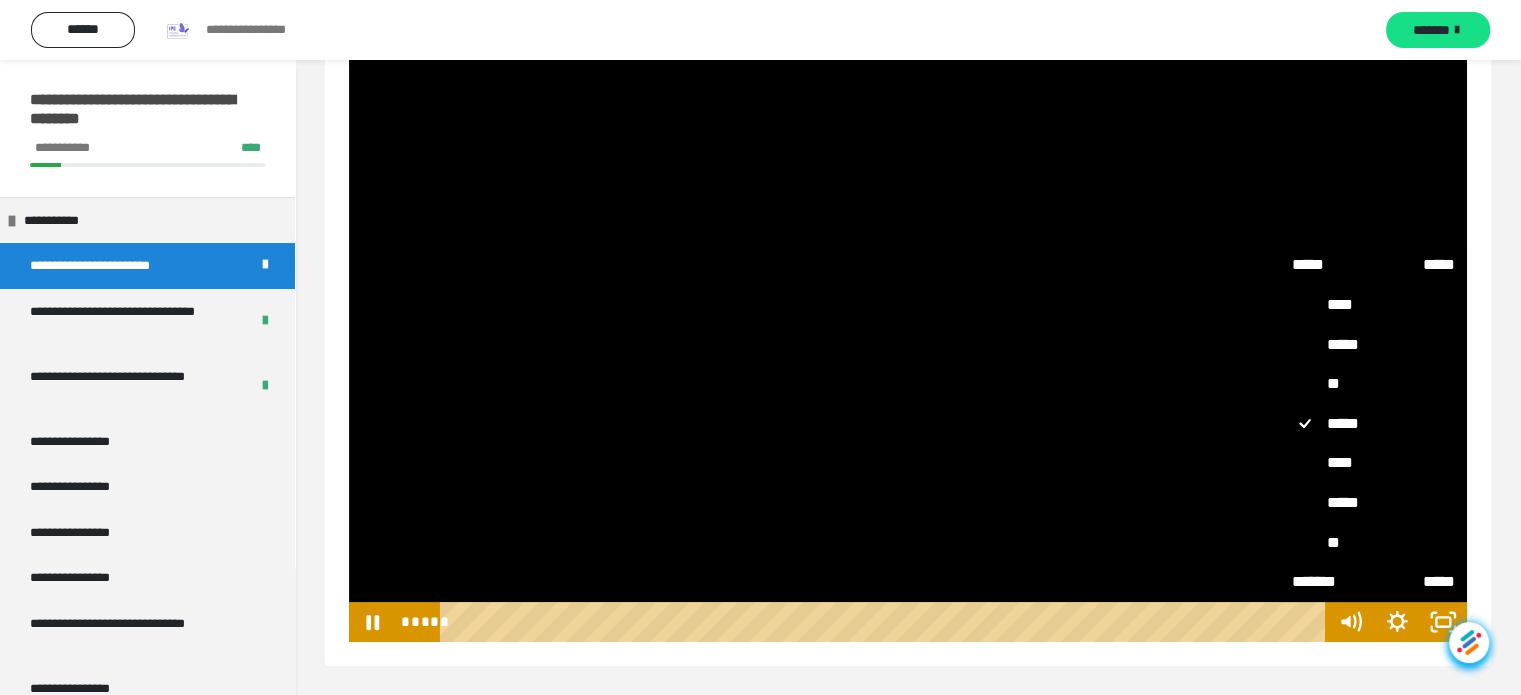 click on "****" at bounding box center [1374, 463] 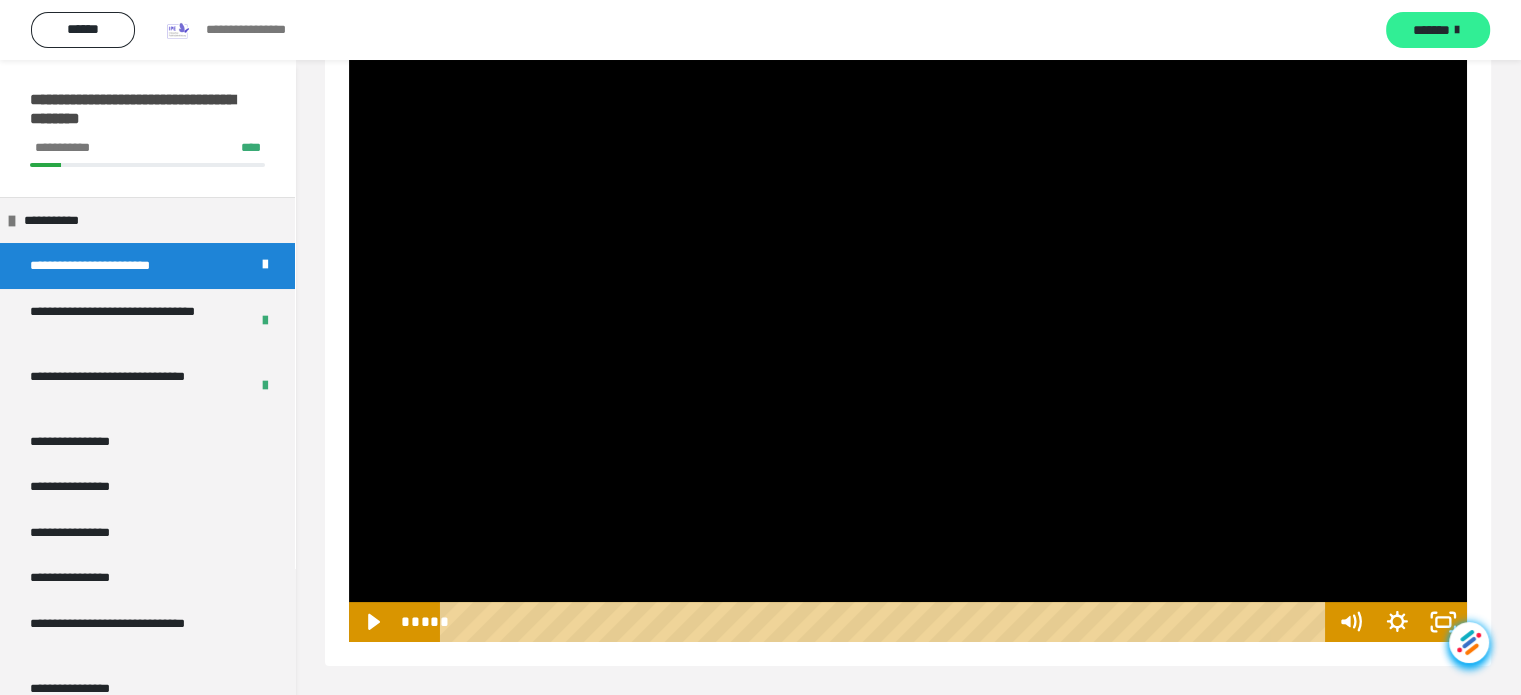 click on "*******" at bounding box center [1438, 30] 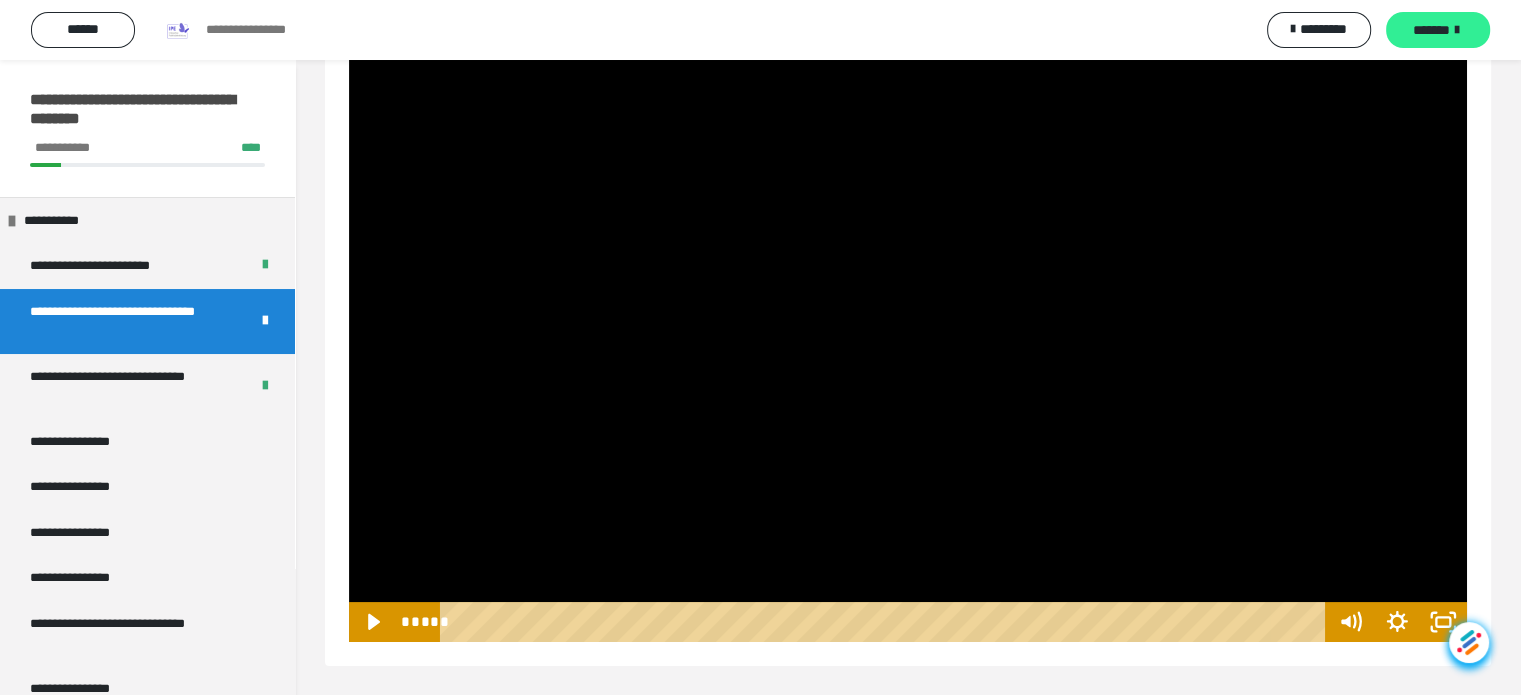 scroll, scrollTop: 60, scrollLeft: 0, axis: vertical 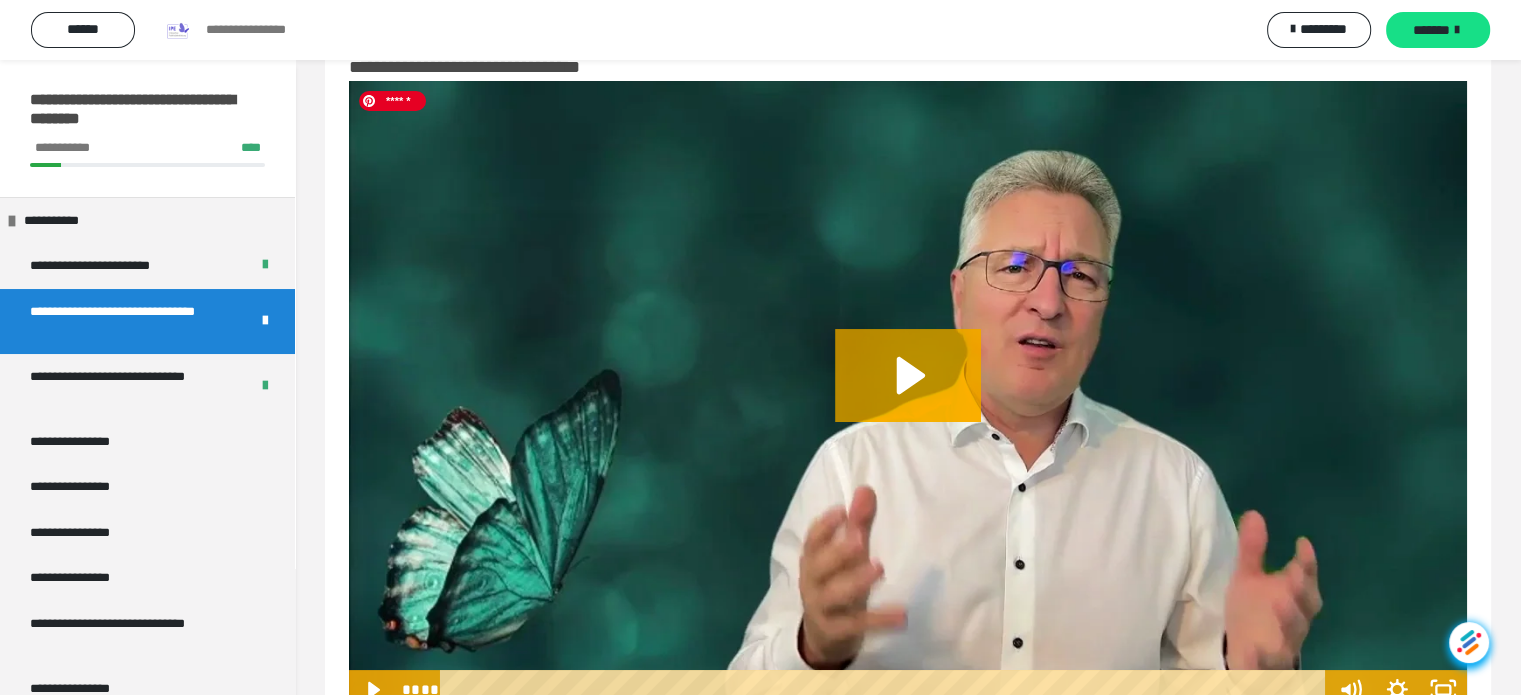 click at bounding box center (908, 395) 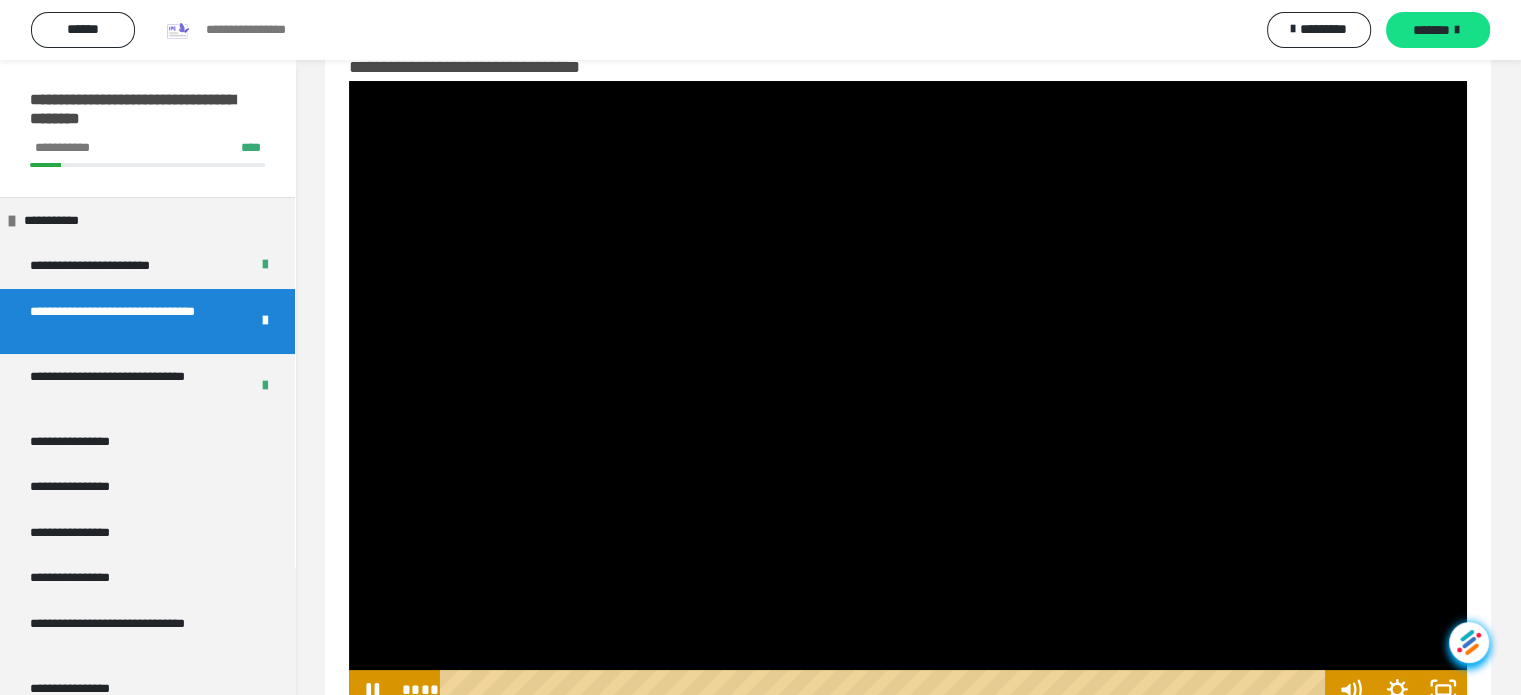 scroll, scrollTop: 128, scrollLeft: 0, axis: vertical 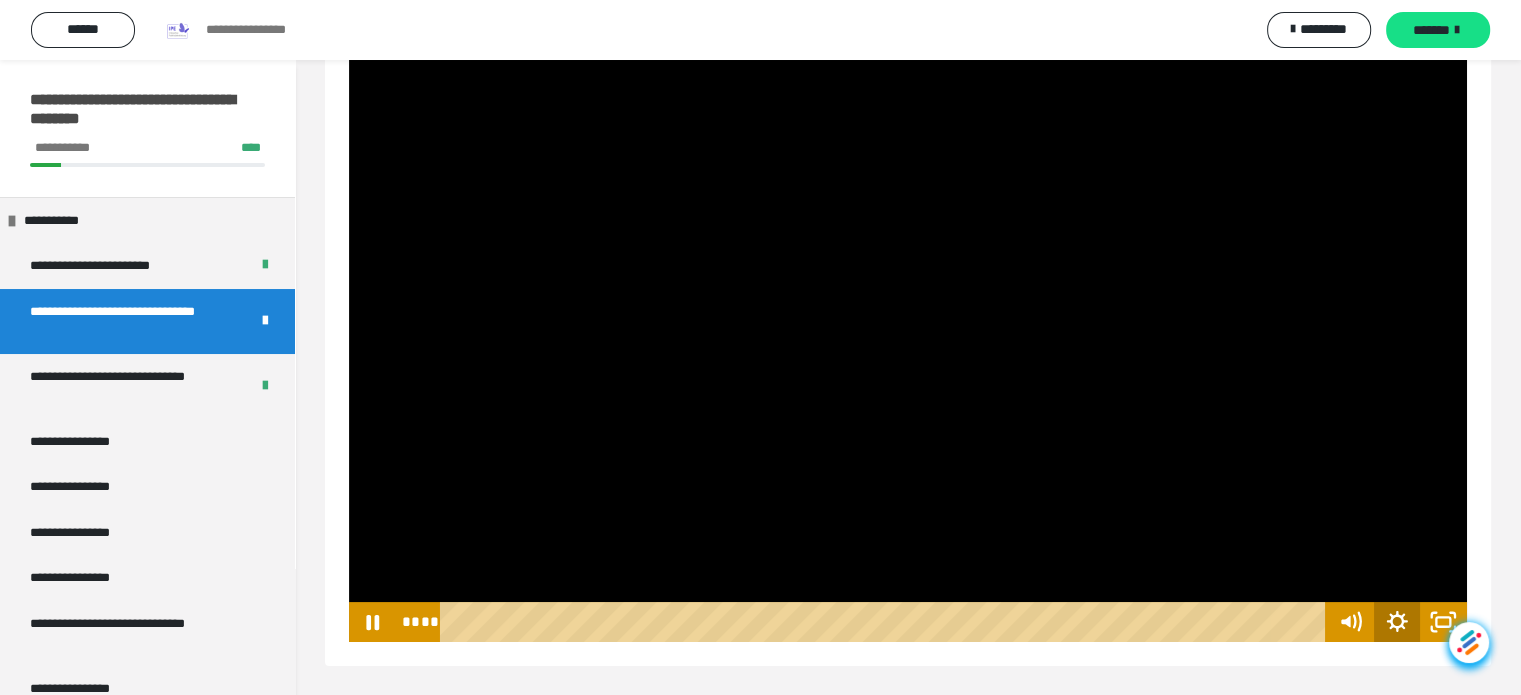 click 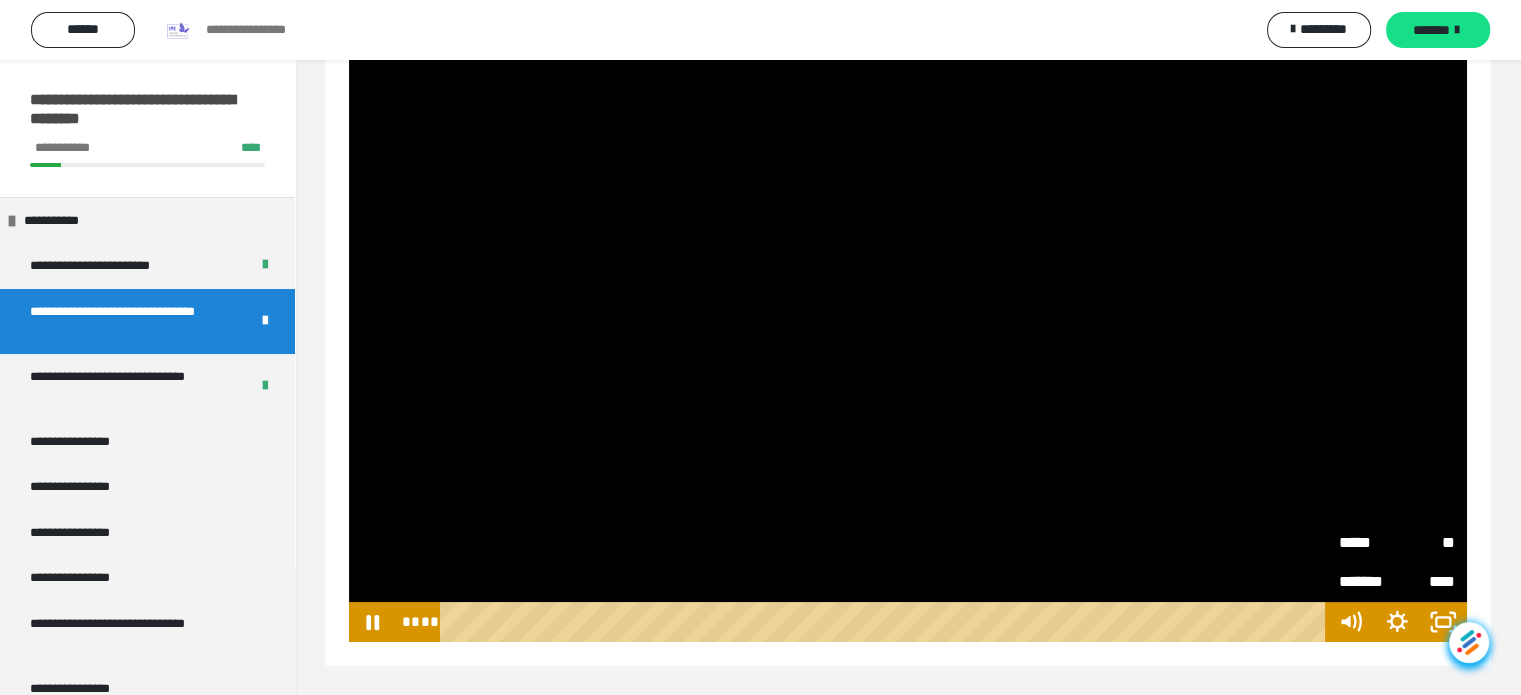 click on "*****" at bounding box center (1368, 542) 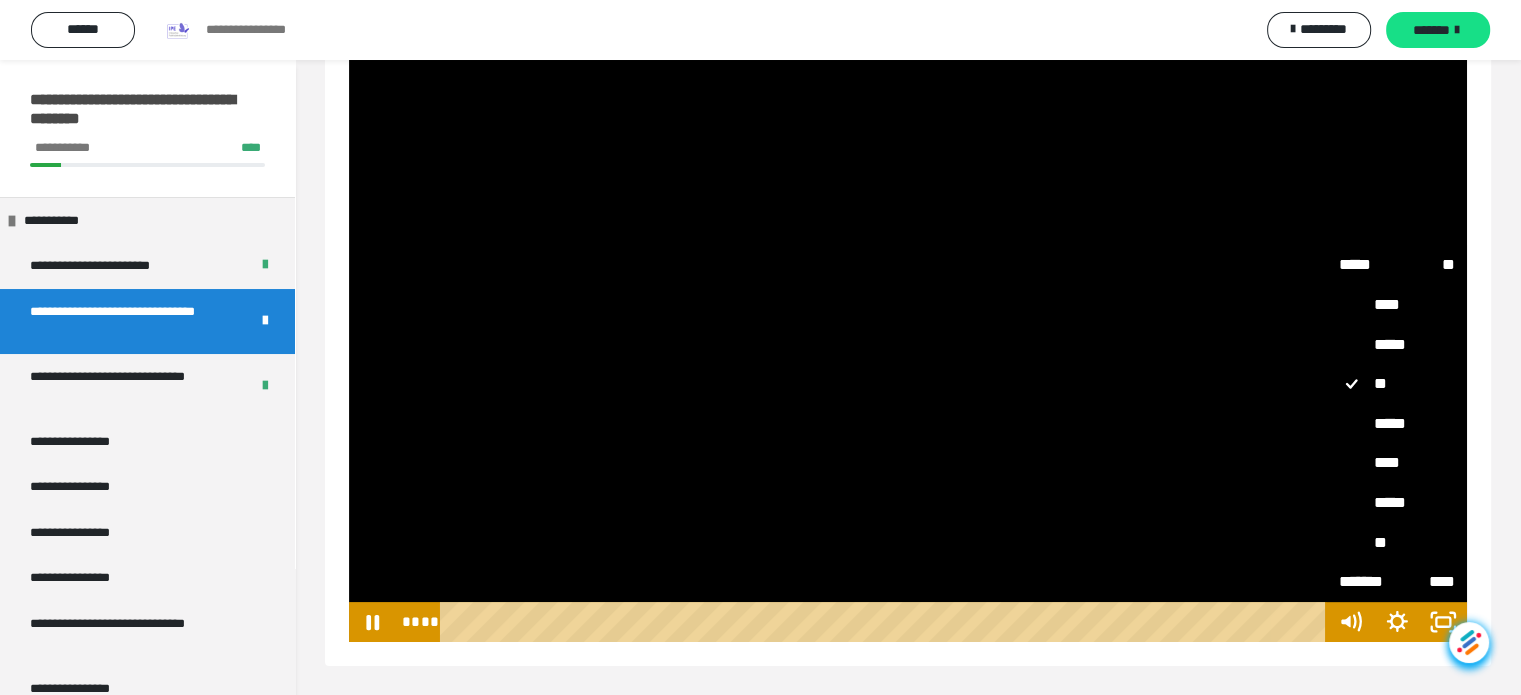 click on "****" at bounding box center [1397, 463] 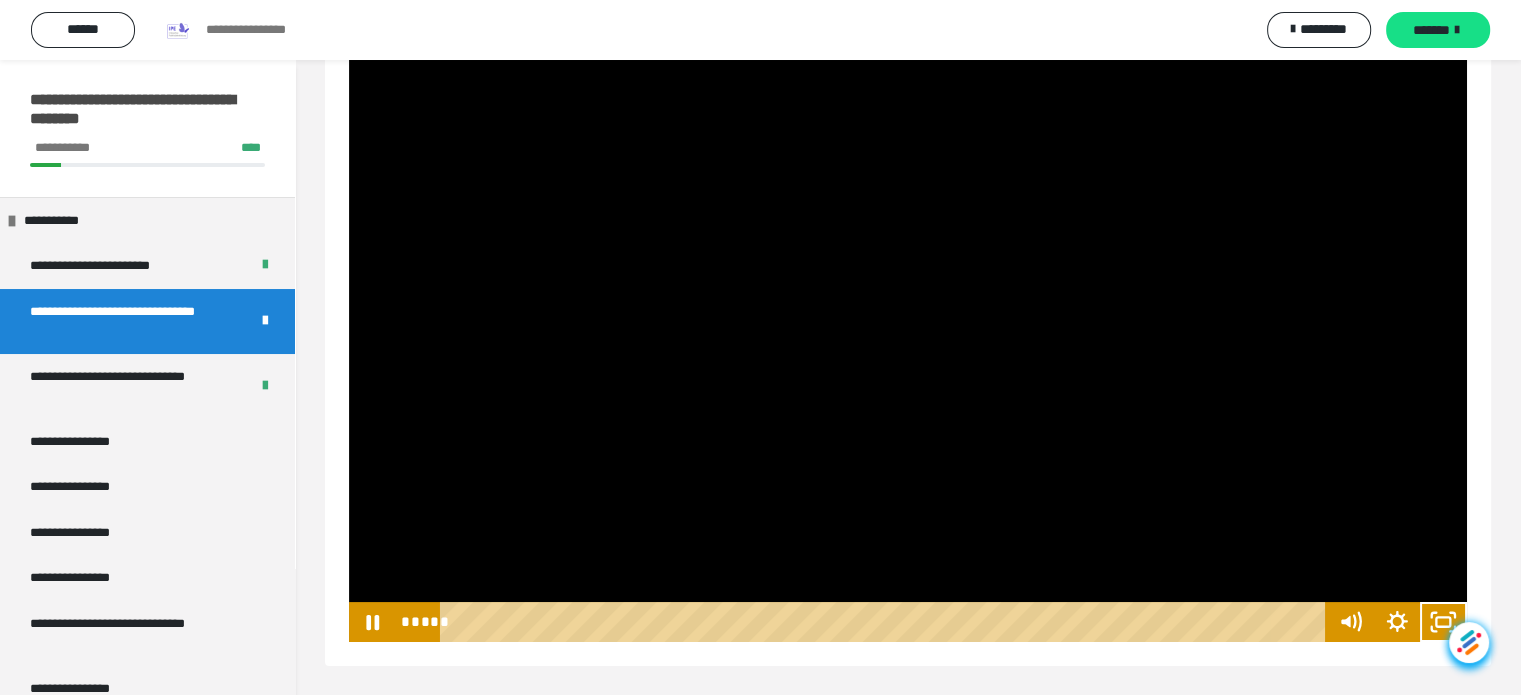 type 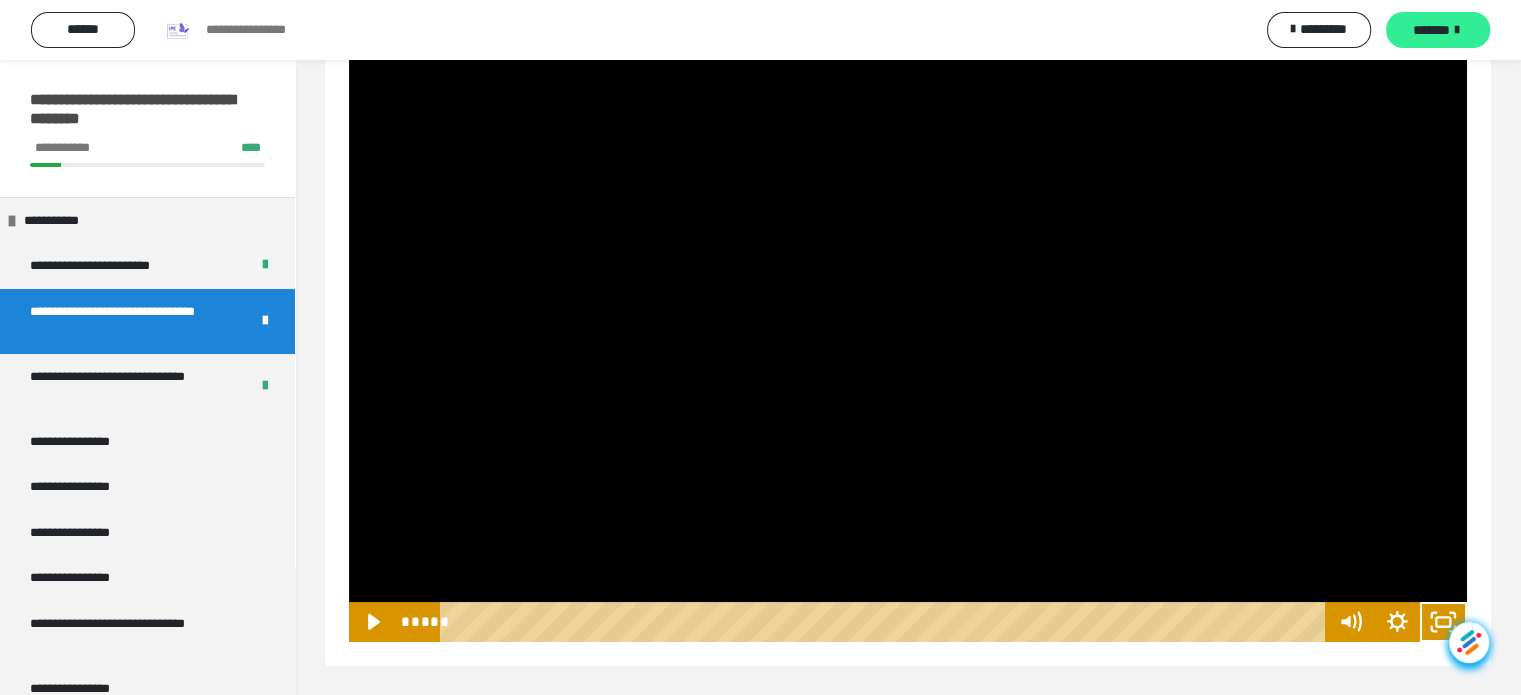 click on "*******" at bounding box center [1431, 30] 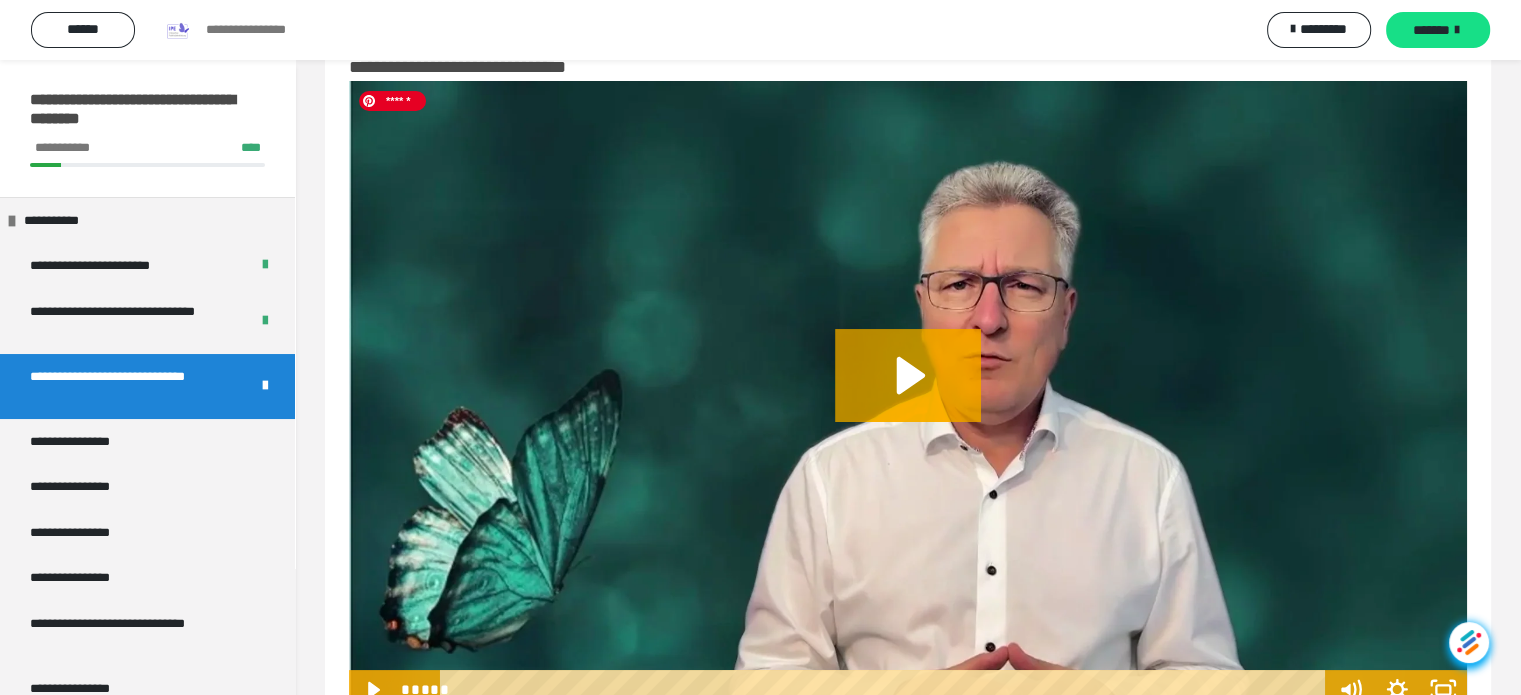 scroll, scrollTop: 128, scrollLeft: 0, axis: vertical 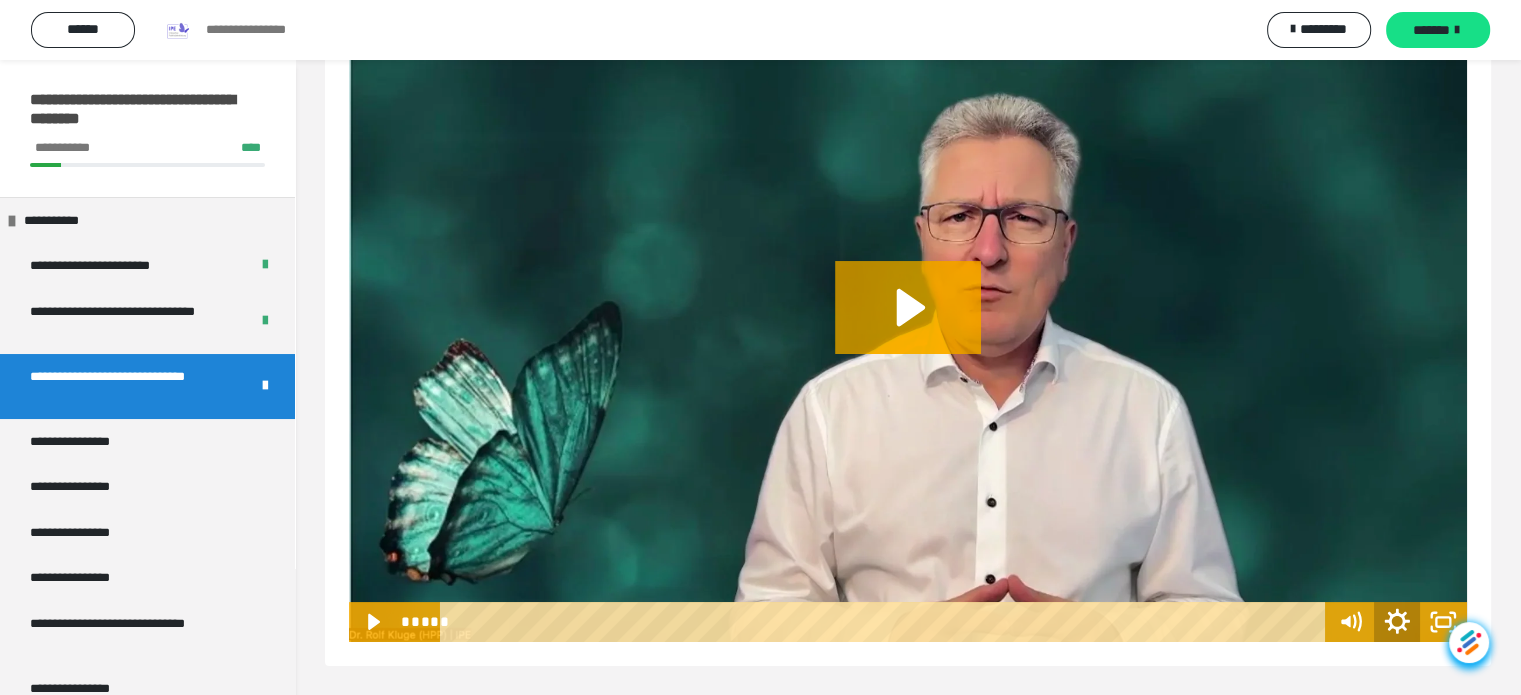 click 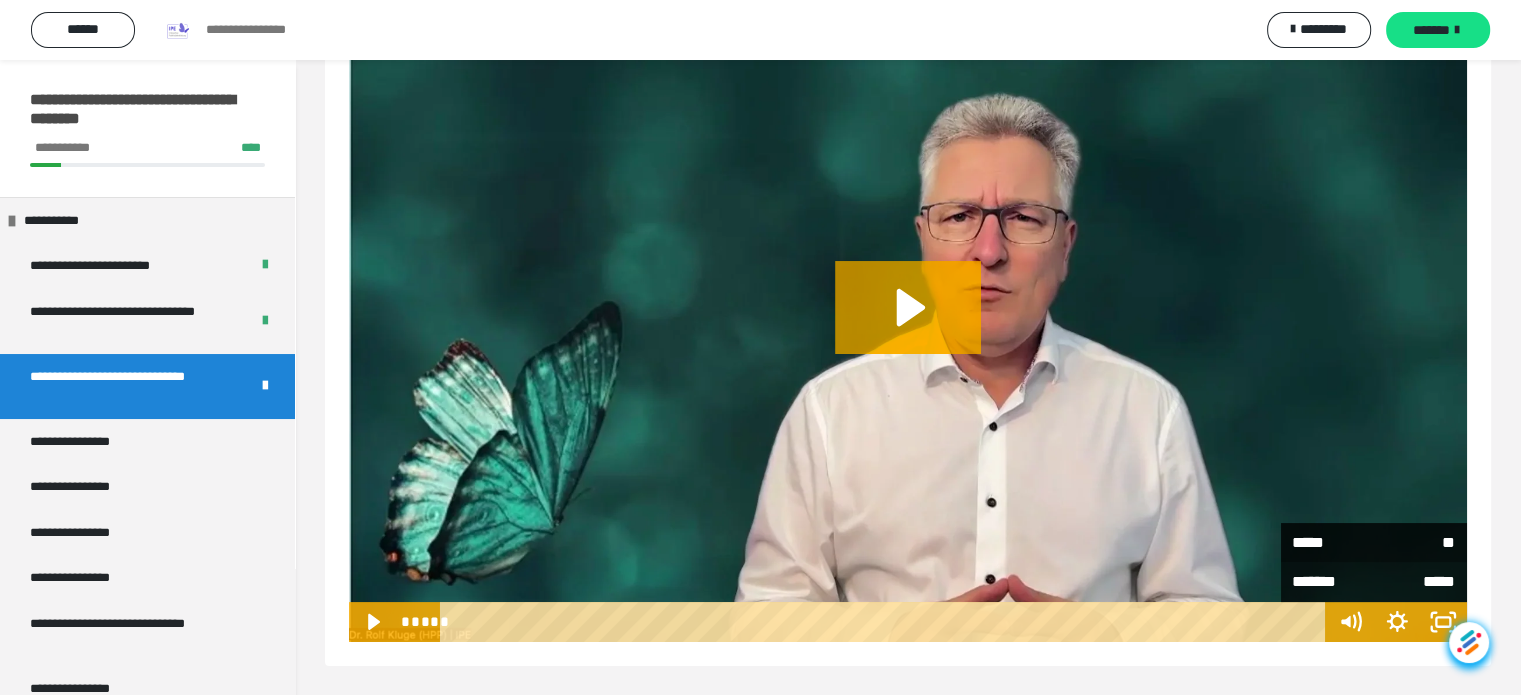 click on "*****" at bounding box center [1333, 543] 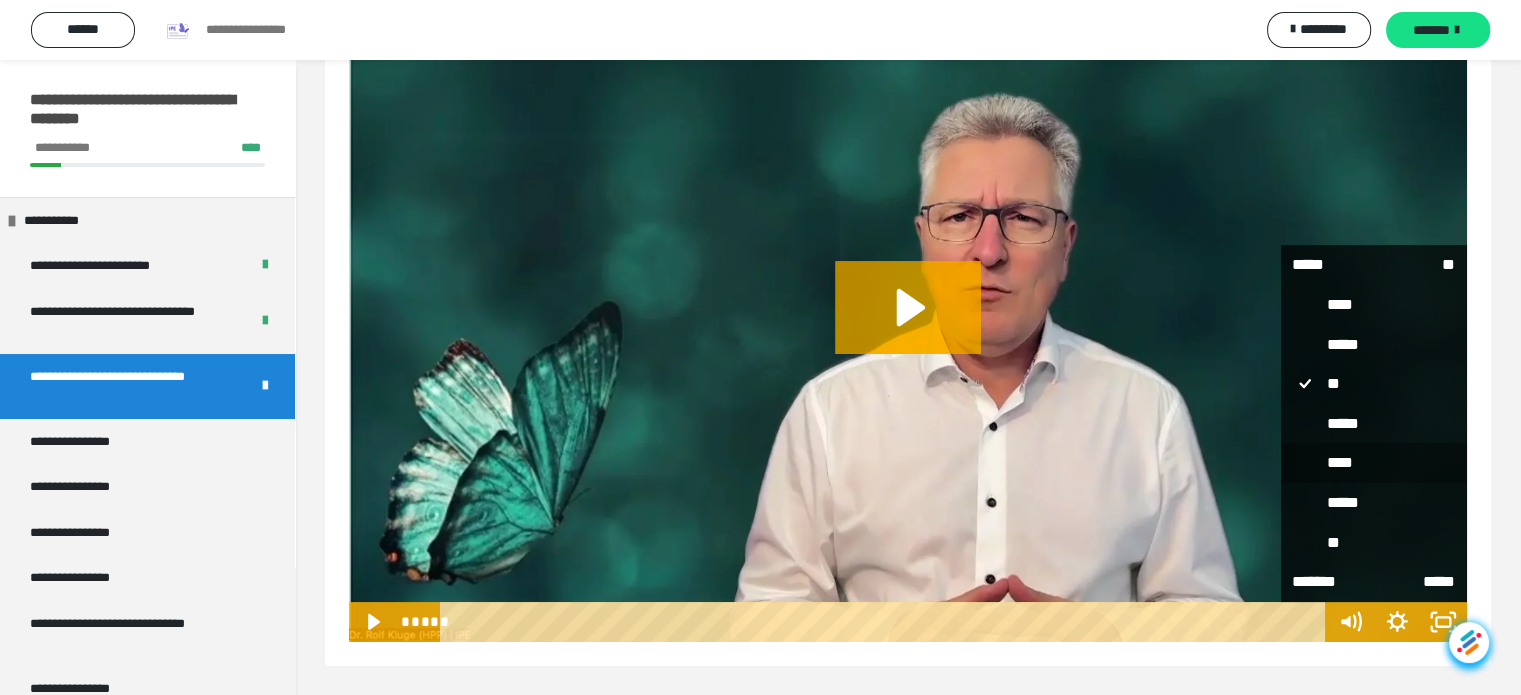 click on "****" at bounding box center (1374, 463) 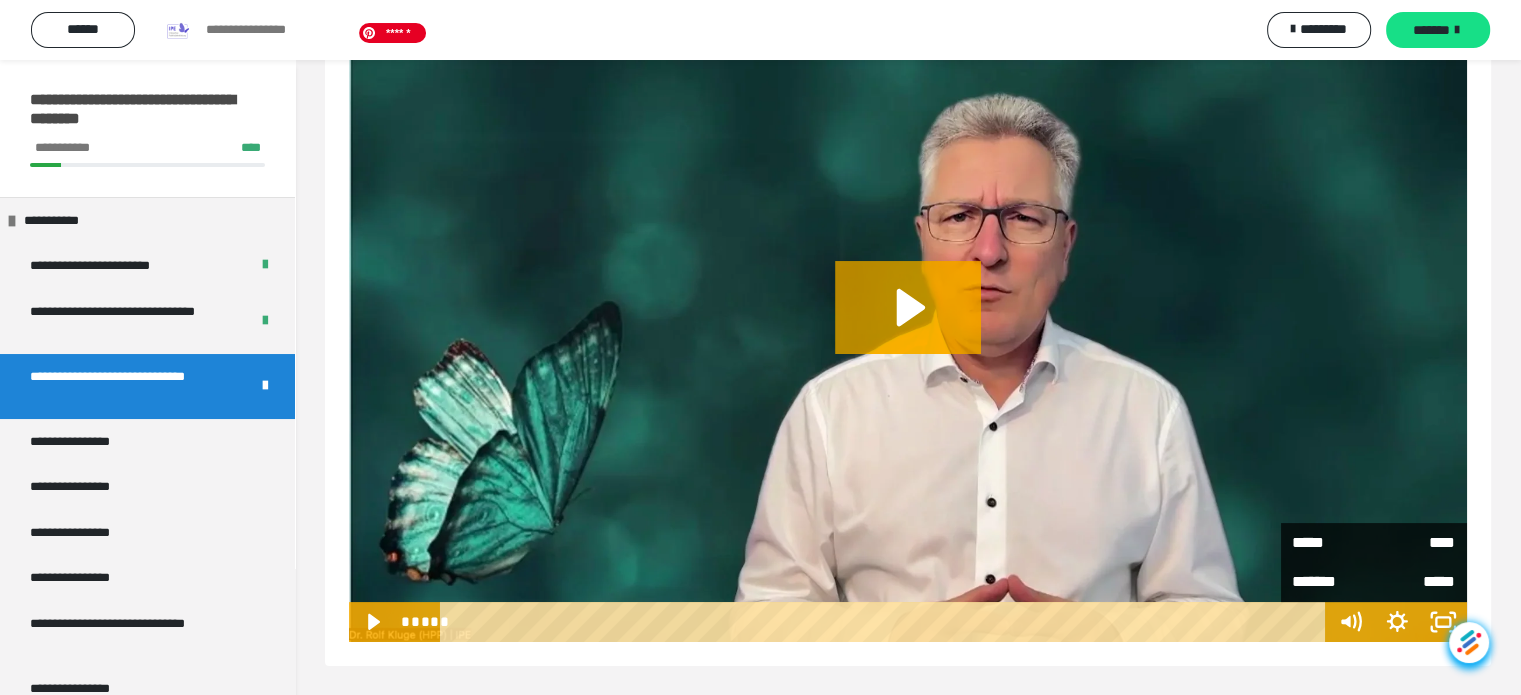click at bounding box center (908, 327) 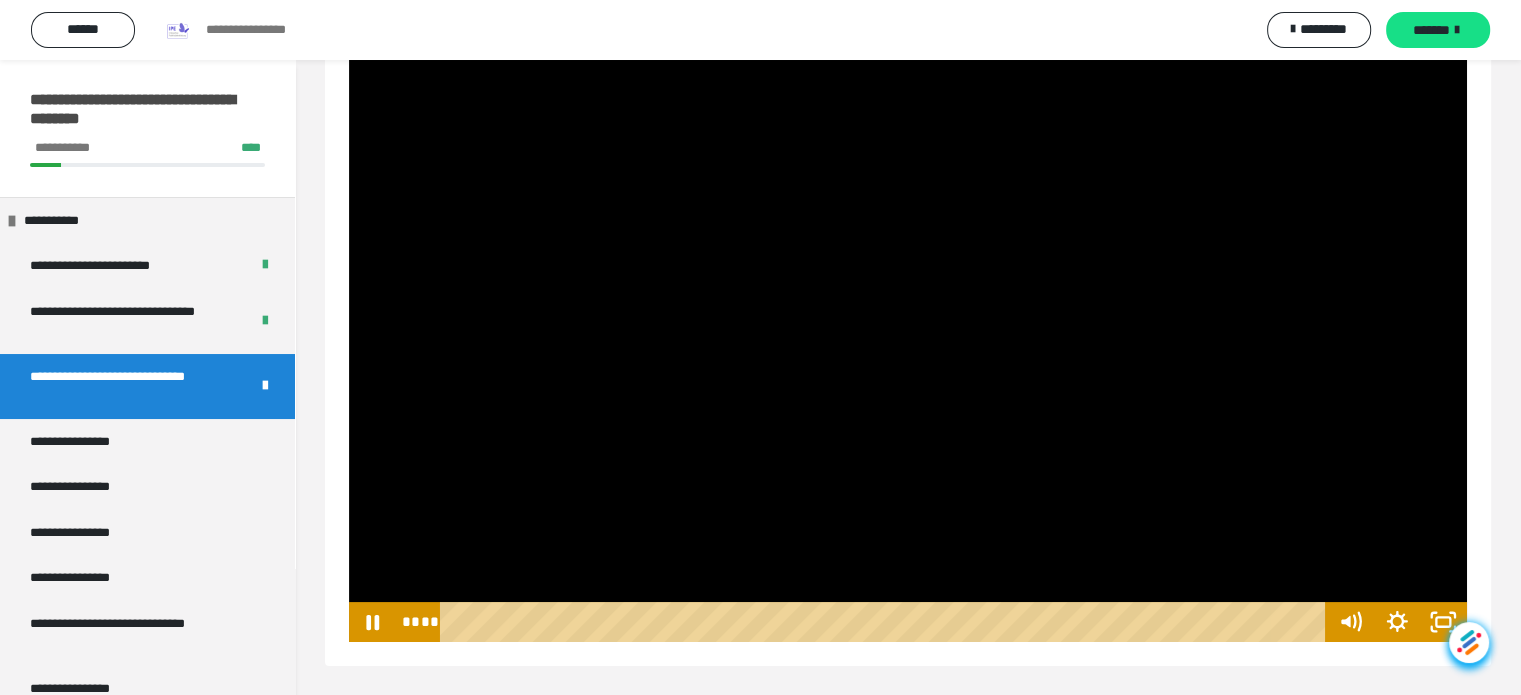 click at bounding box center (908, 327) 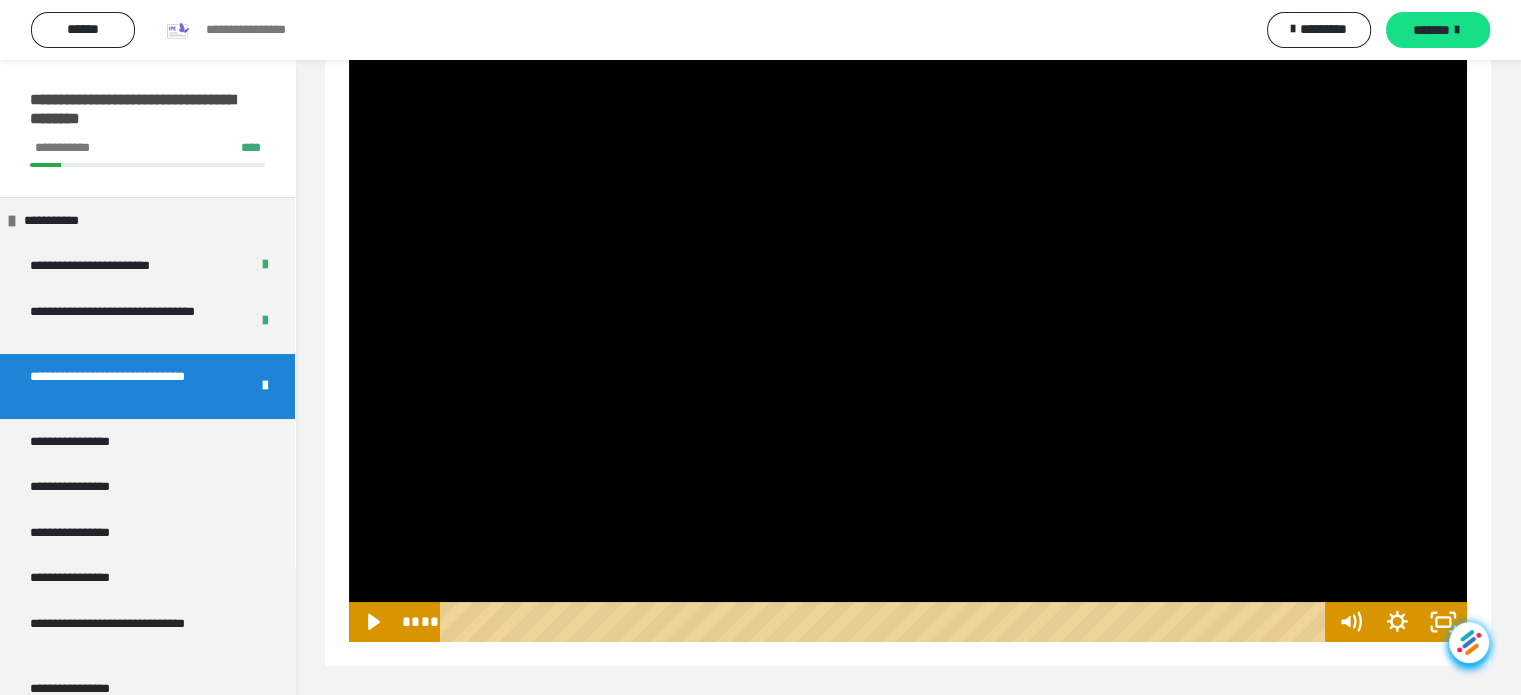 click at bounding box center (908, 327) 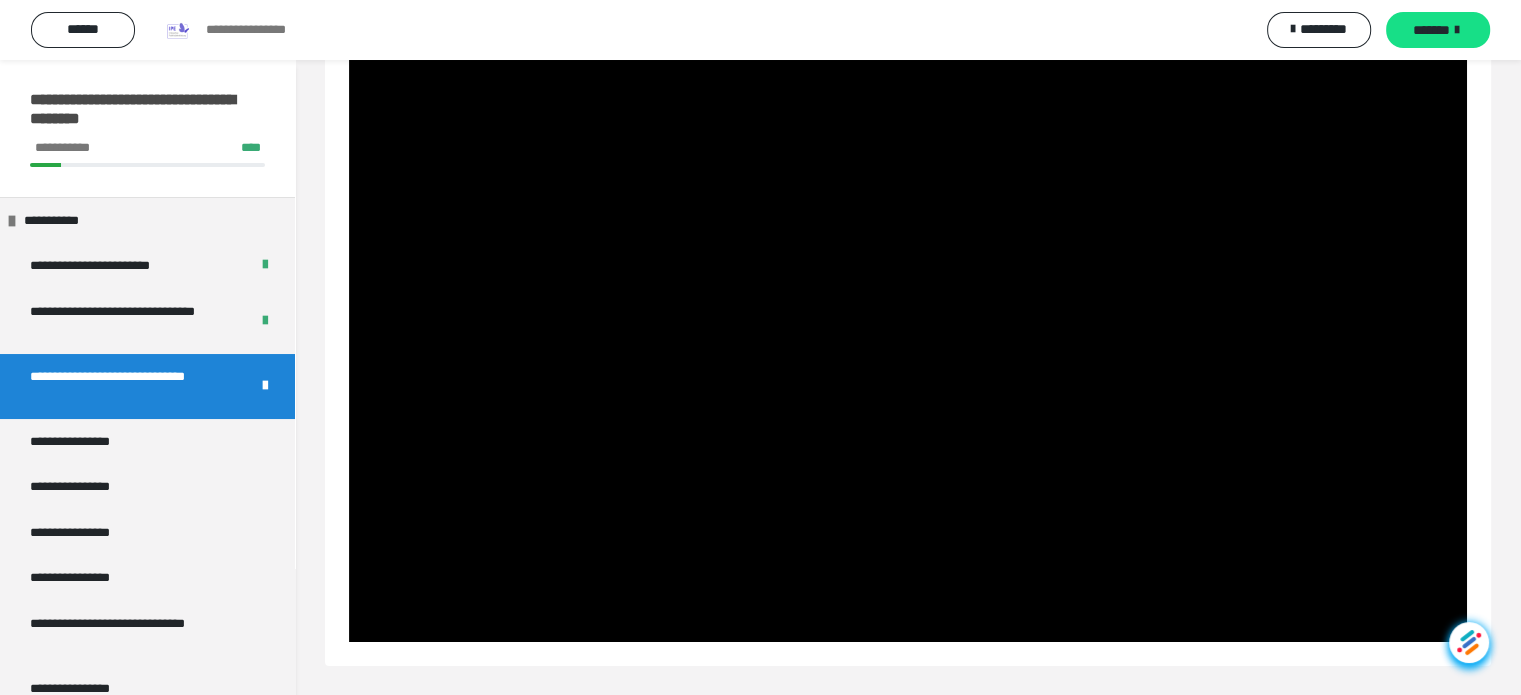 type 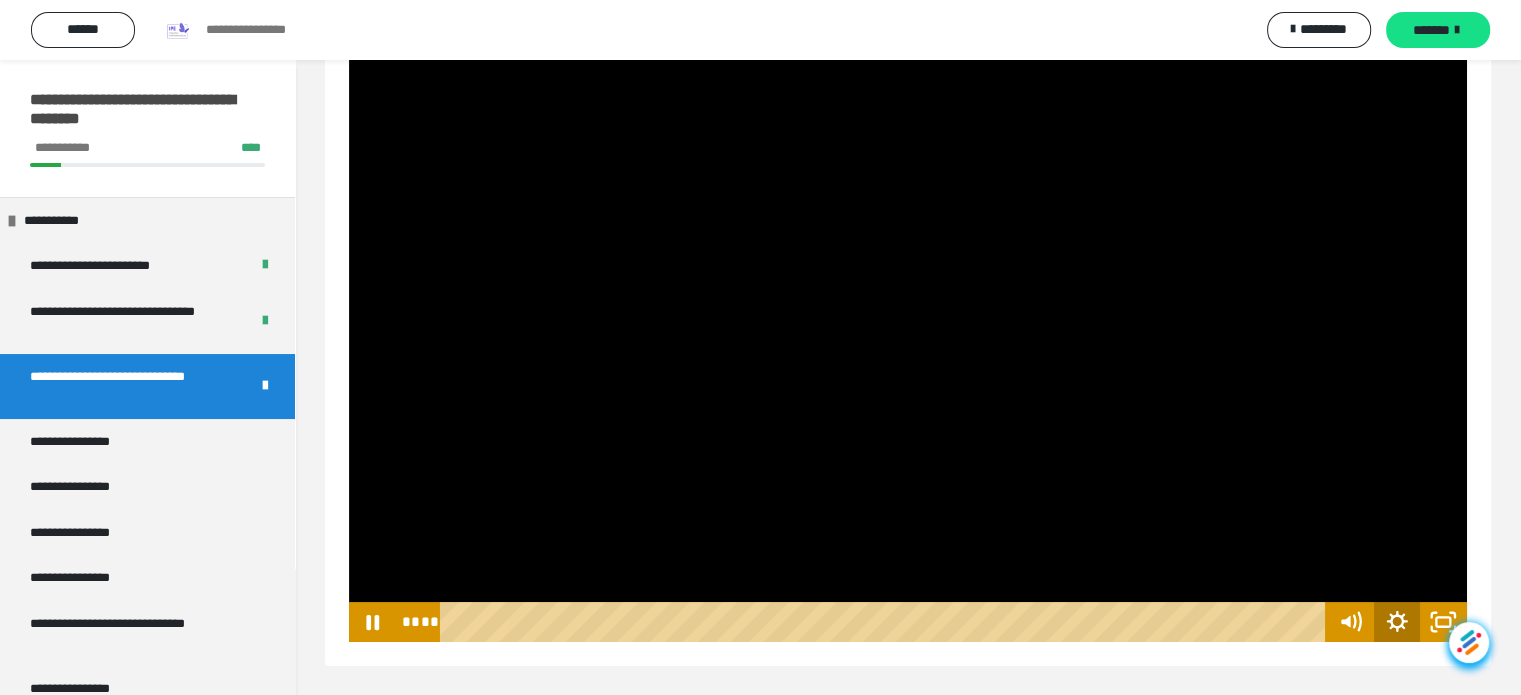 click 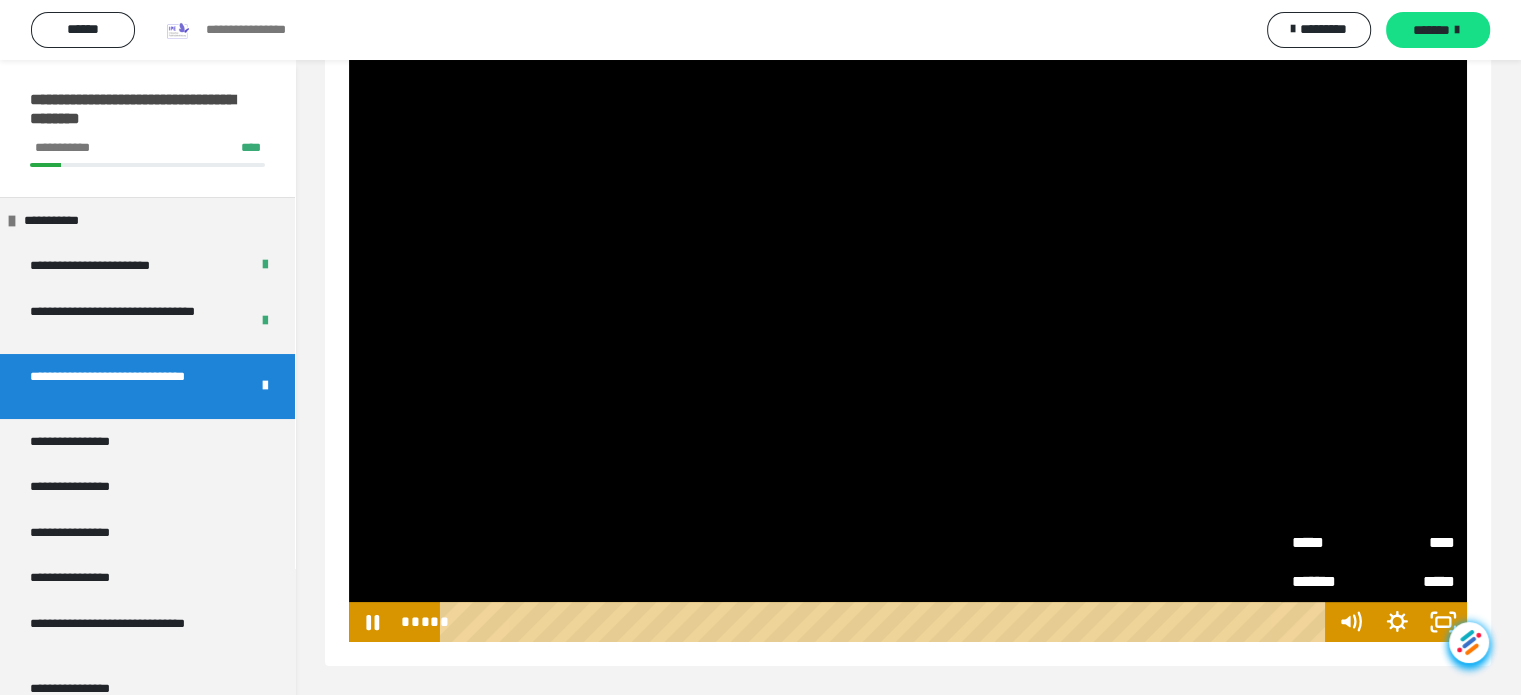 click at bounding box center [908, 327] 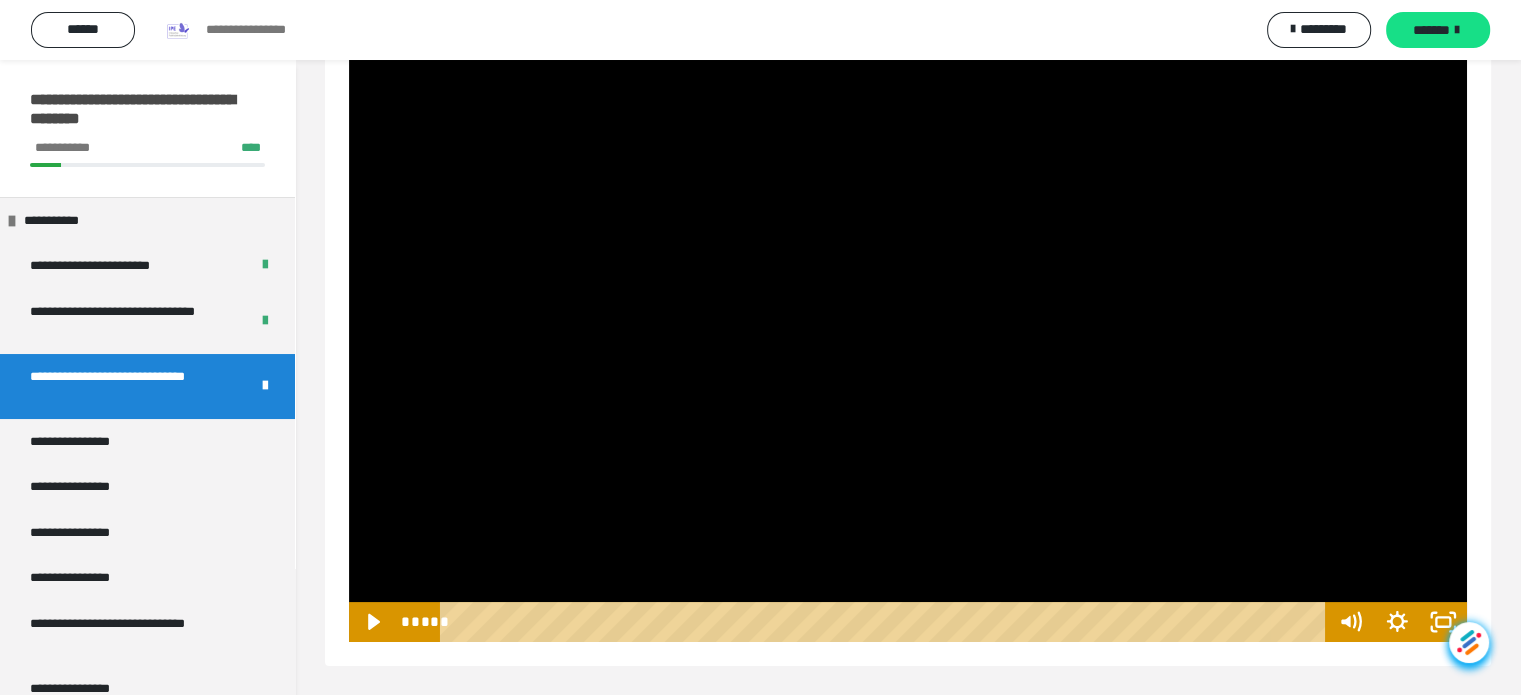 click at bounding box center [908, 327] 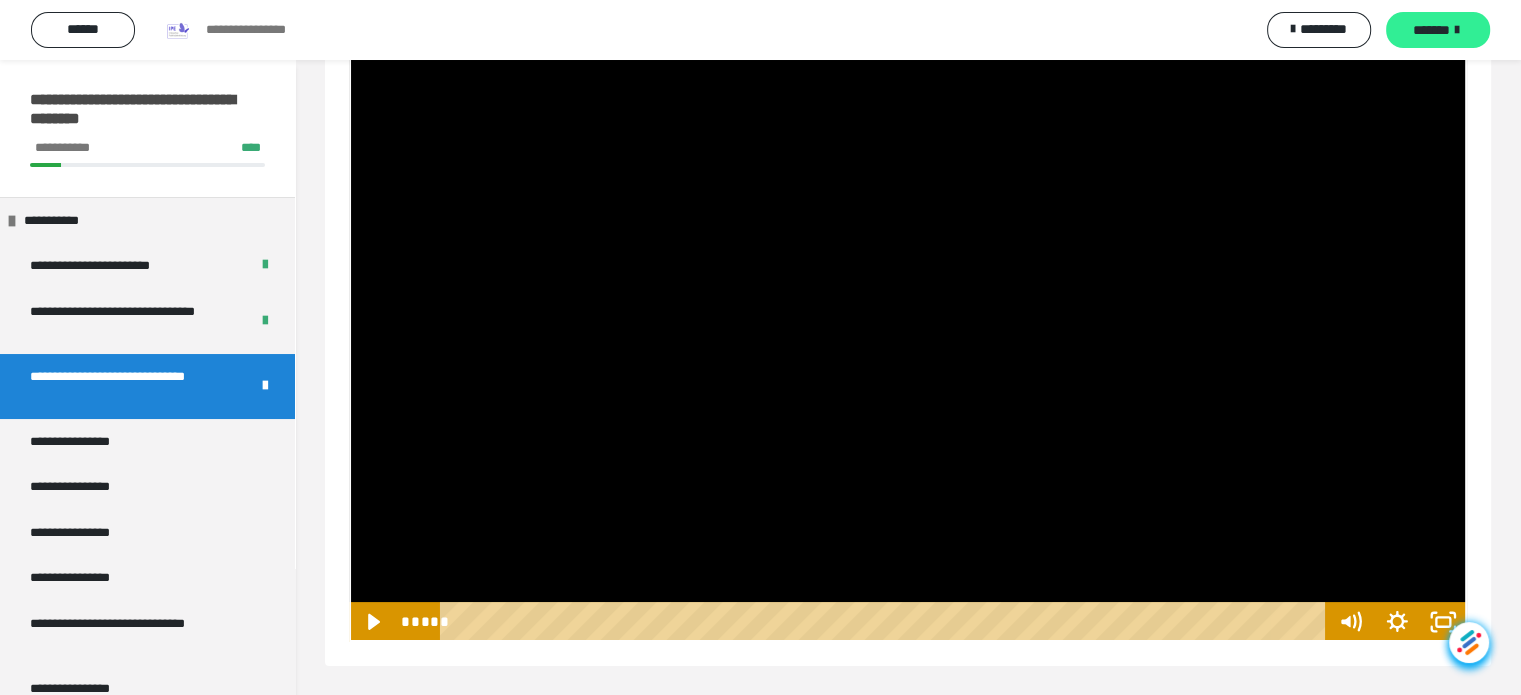 click on "*******" at bounding box center (1438, 30) 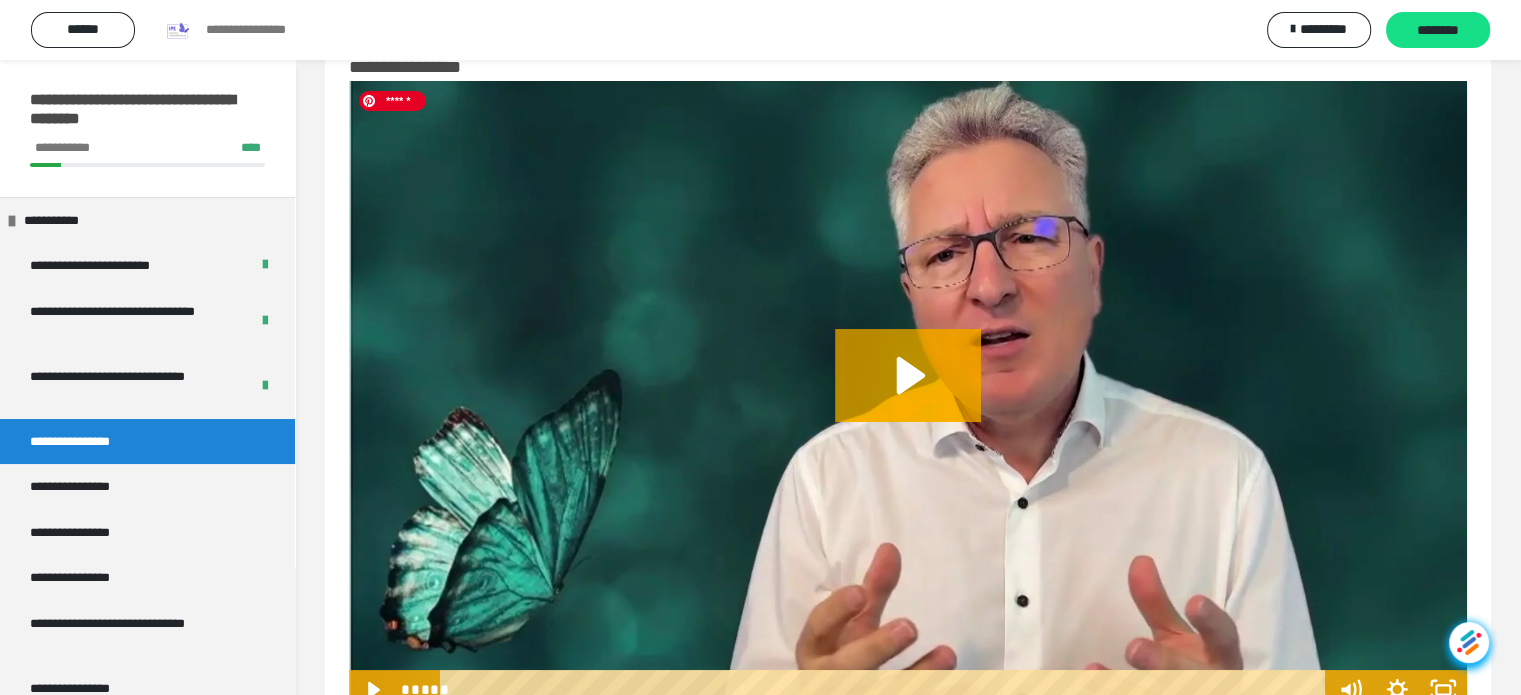 scroll, scrollTop: 128, scrollLeft: 0, axis: vertical 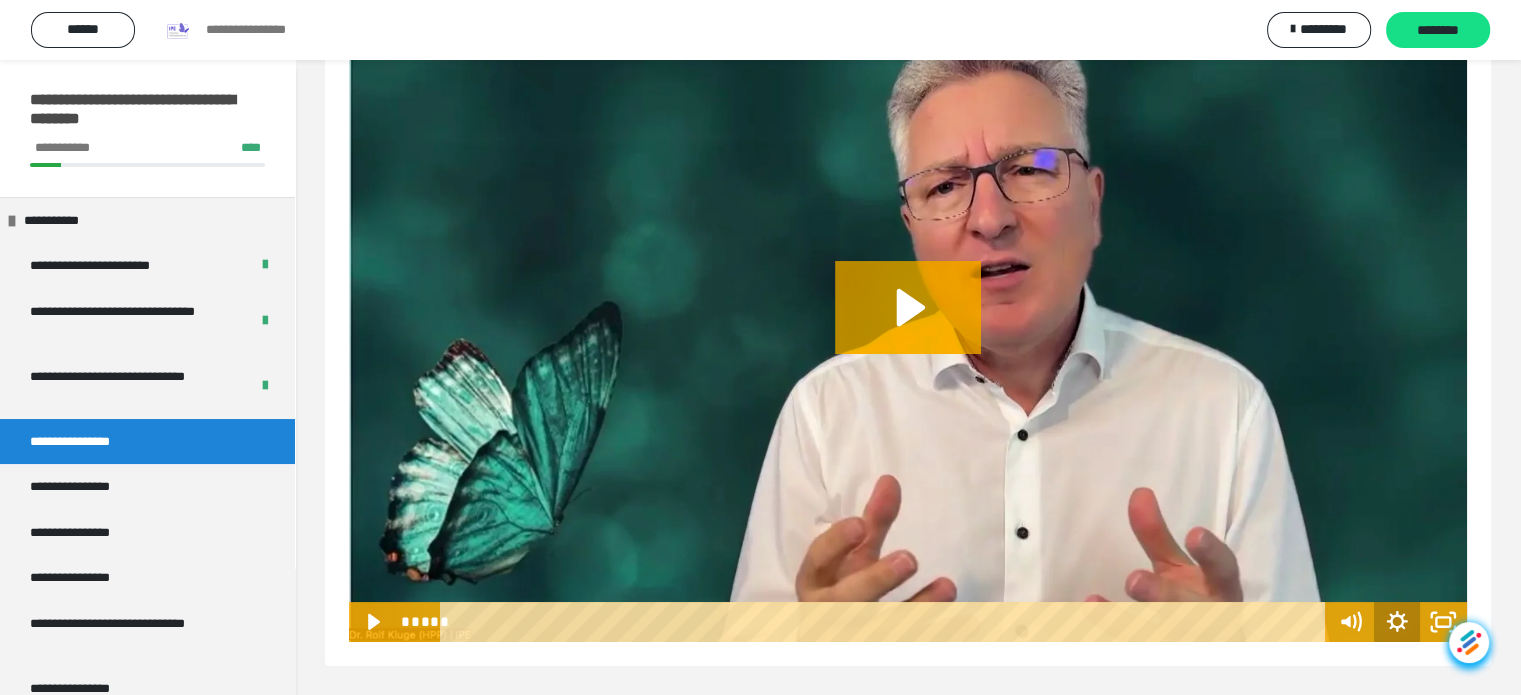 click 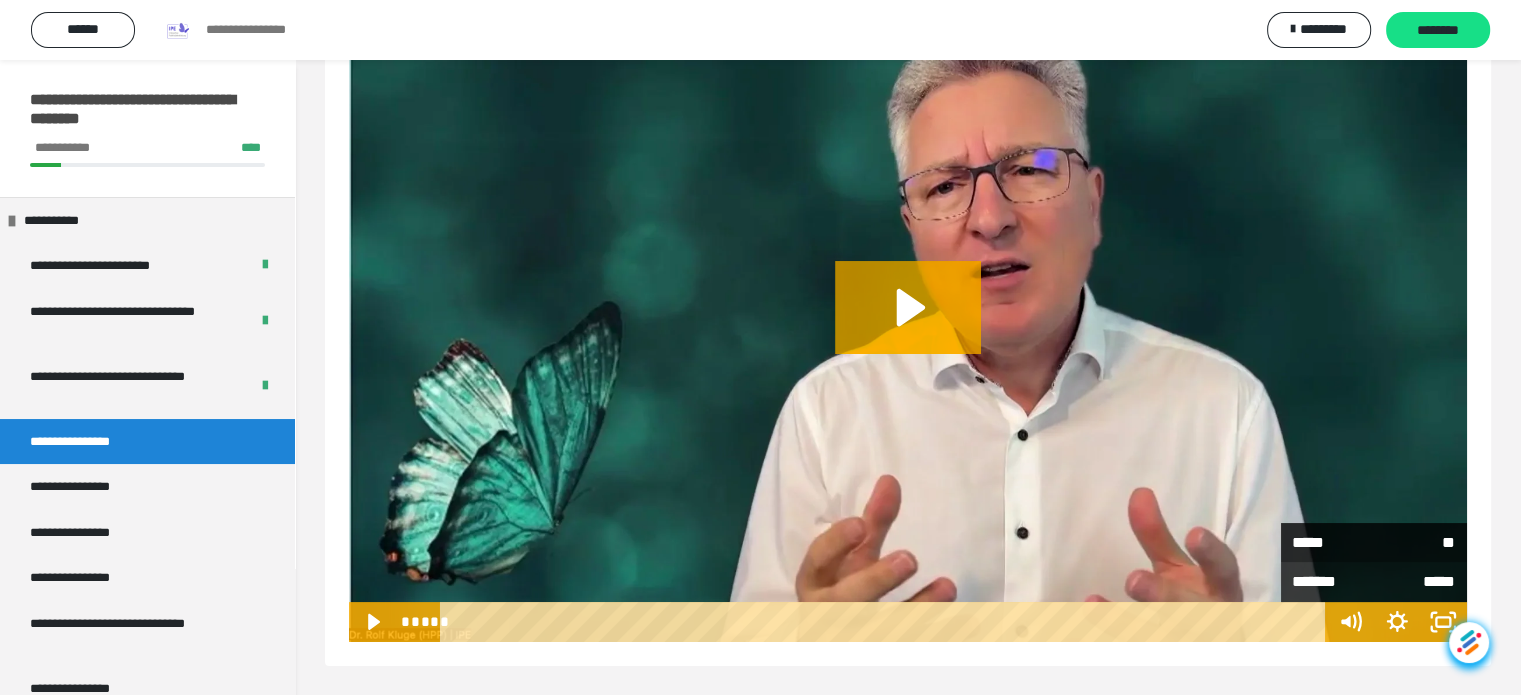 click on "**" at bounding box center (1415, 543) 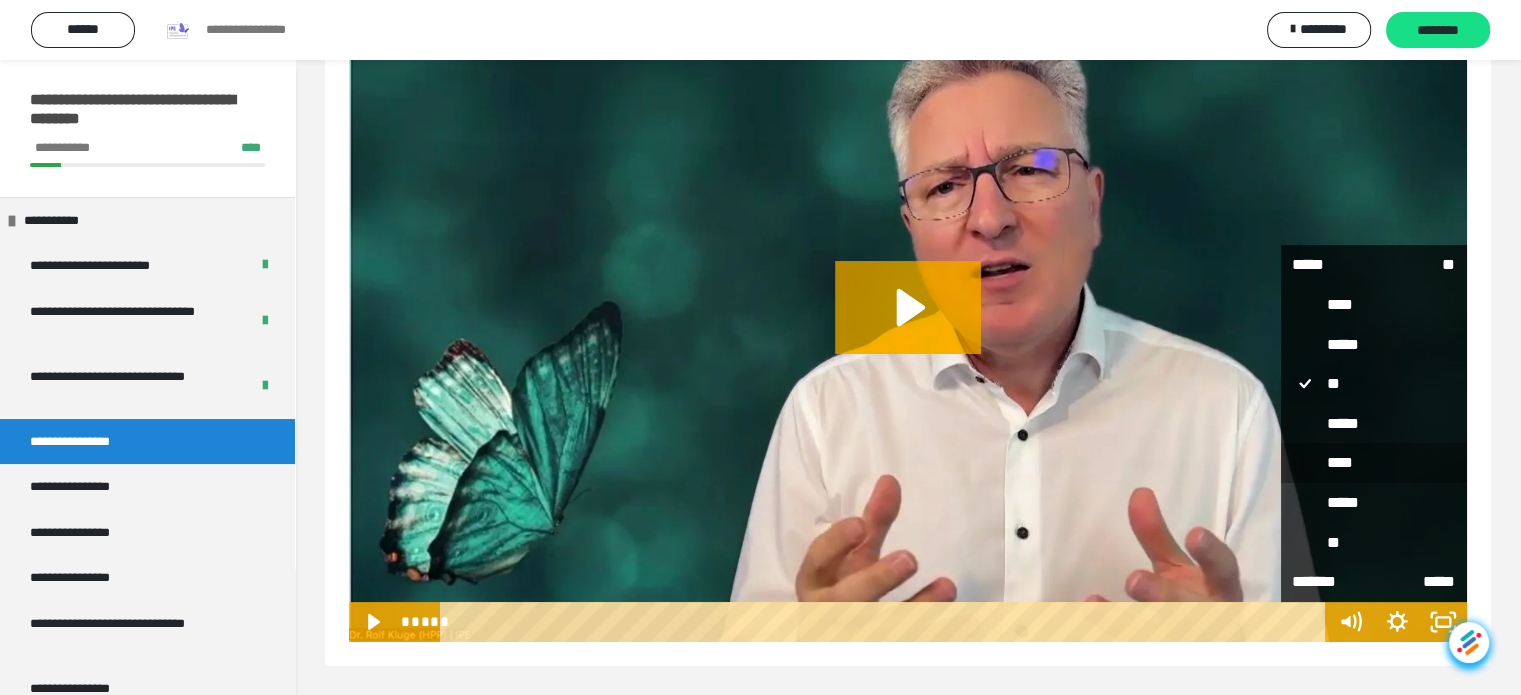 click on "****" at bounding box center (1374, 463) 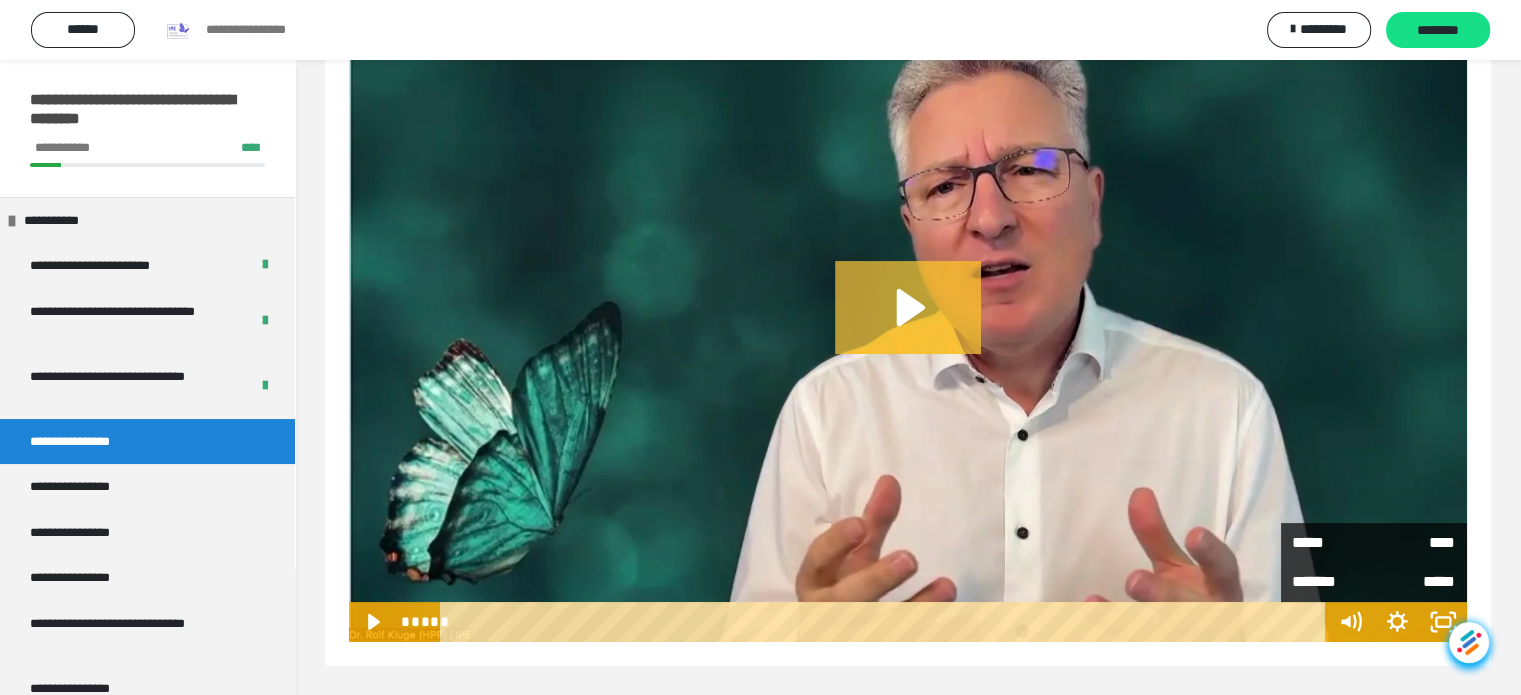 click 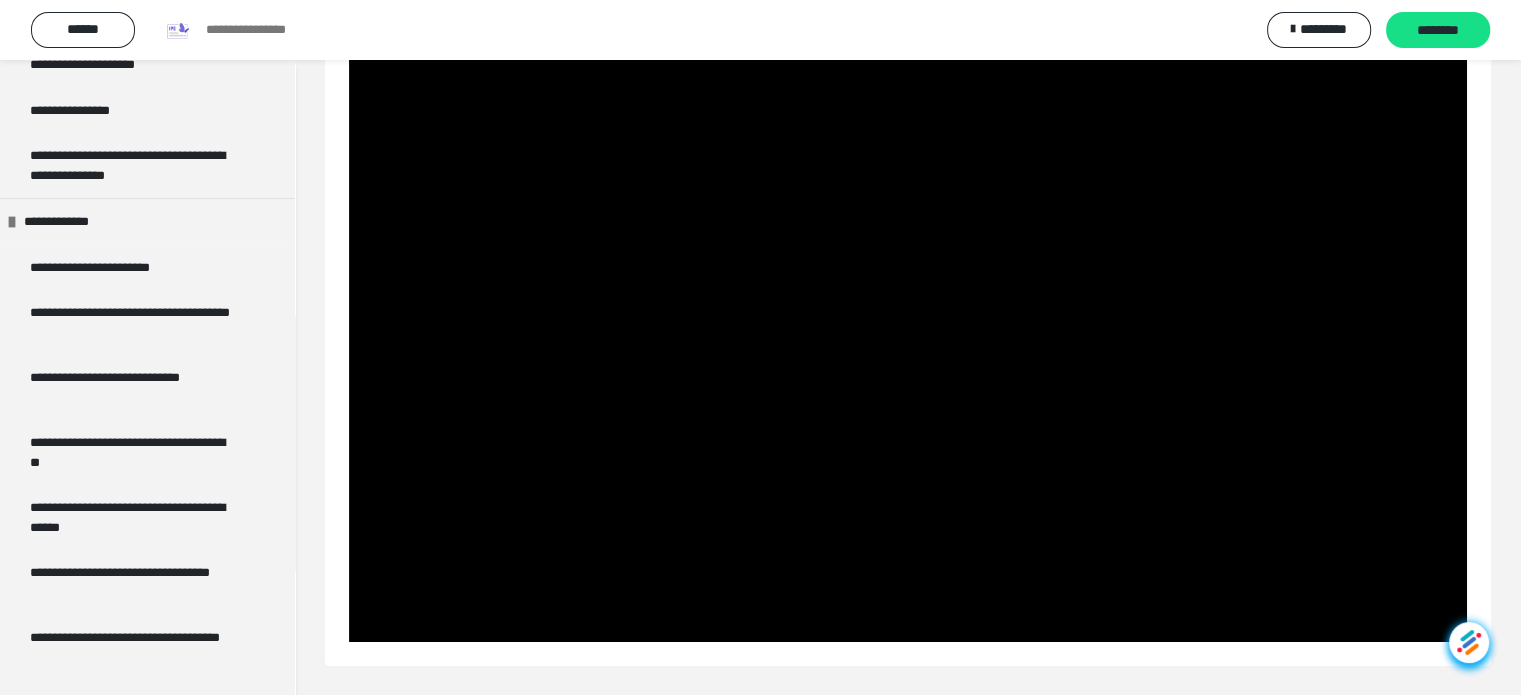 scroll, scrollTop: 780, scrollLeft: 0, axis: vertical 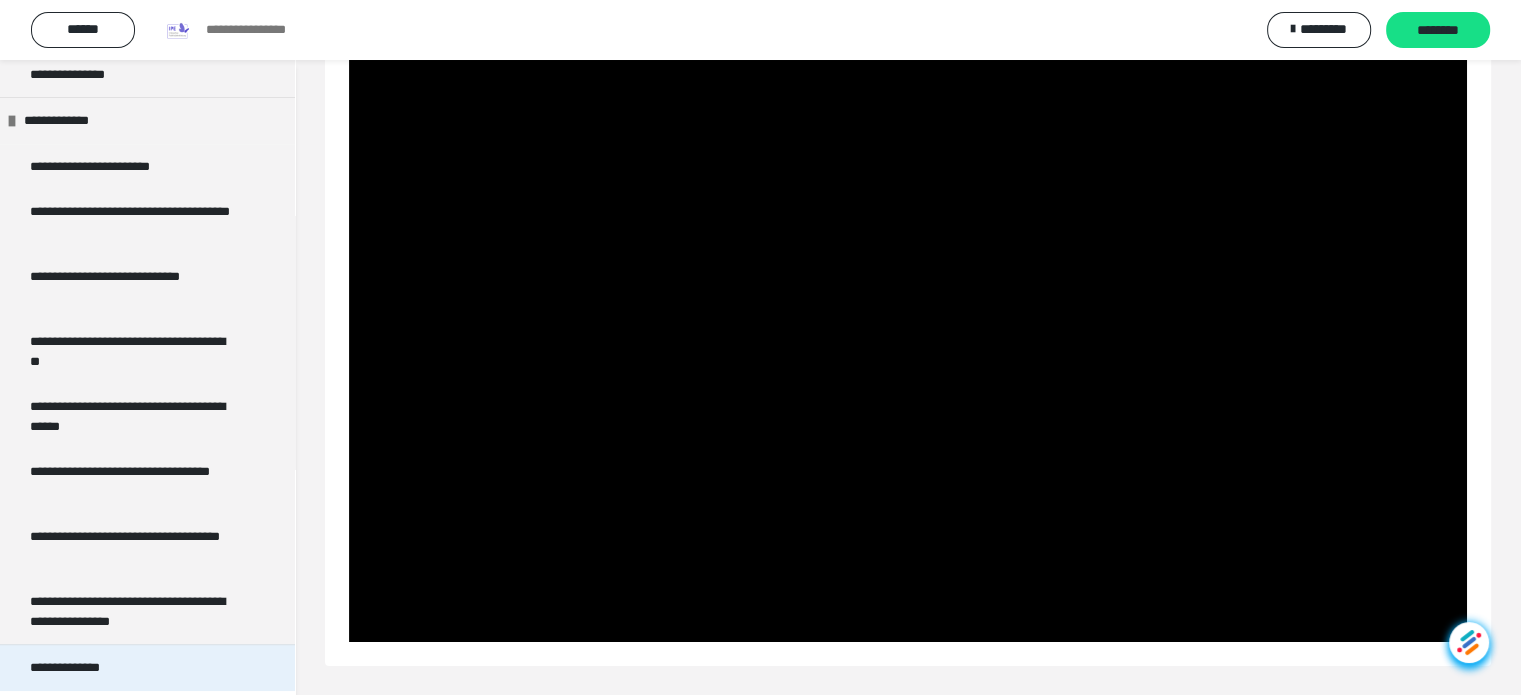 drag, startPoint x: 44, startPoint y: 681, endPoint x: 23, endPoint y: 663, distance: 27.658634 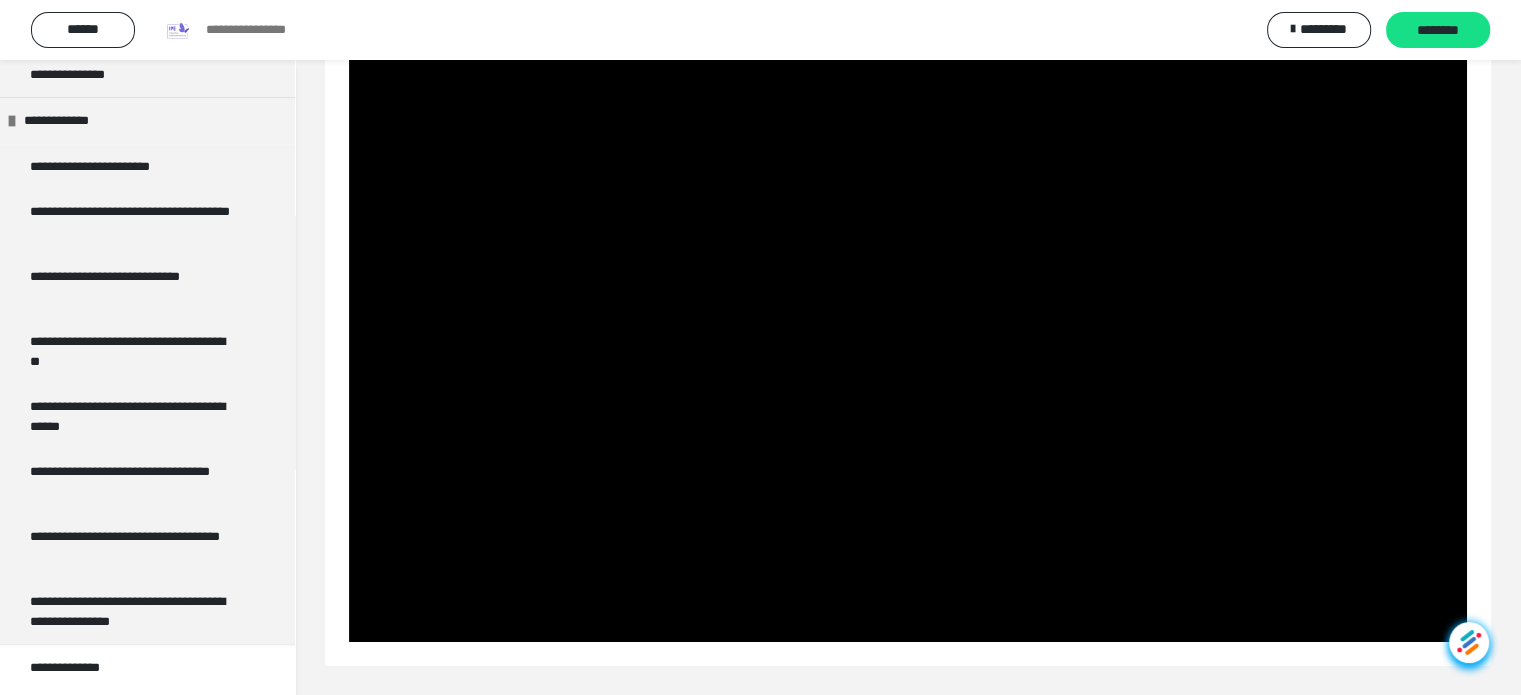 drag, startPoint x: 23, startPoint y: 663, endPoint x: 1503, endPoint y: 327, distance: 1517.6614 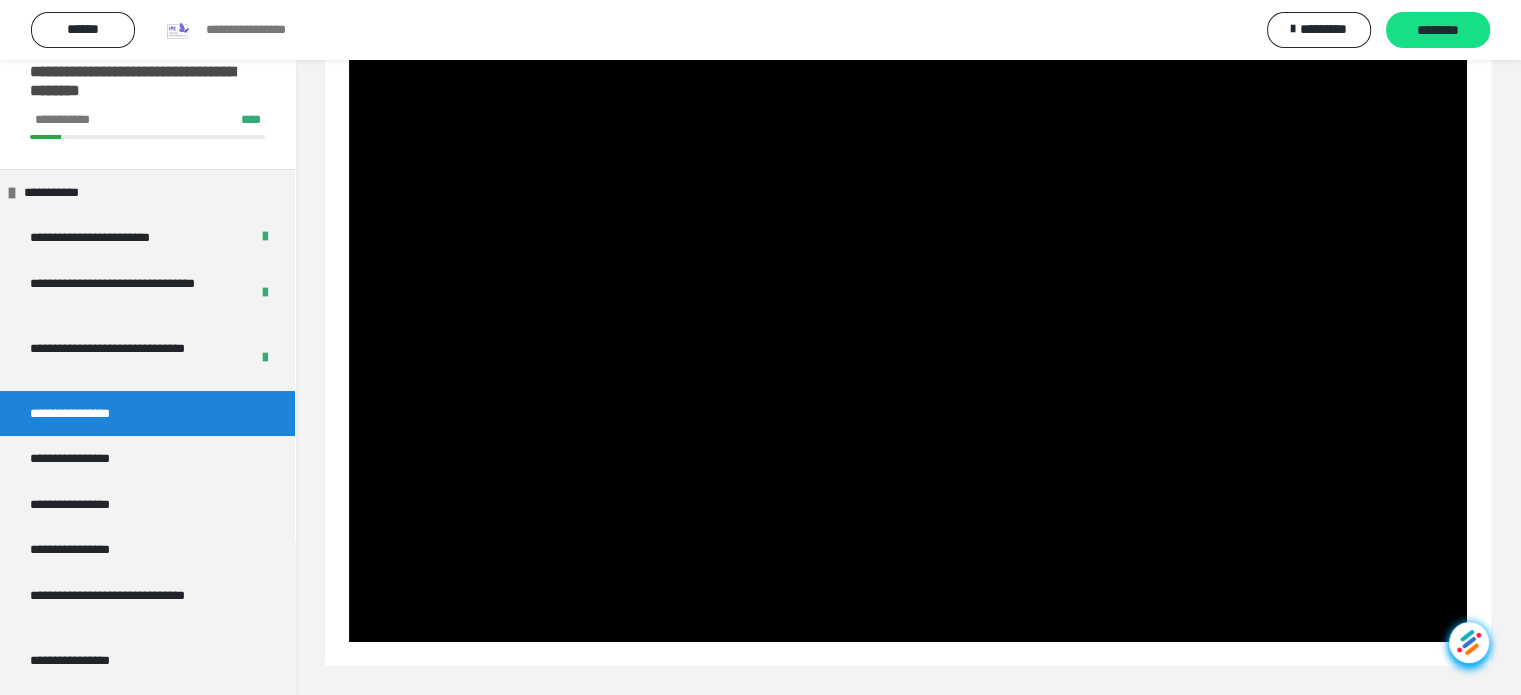 scroll, scrollTop: 25, scrollLeft: 0, axis: vertical 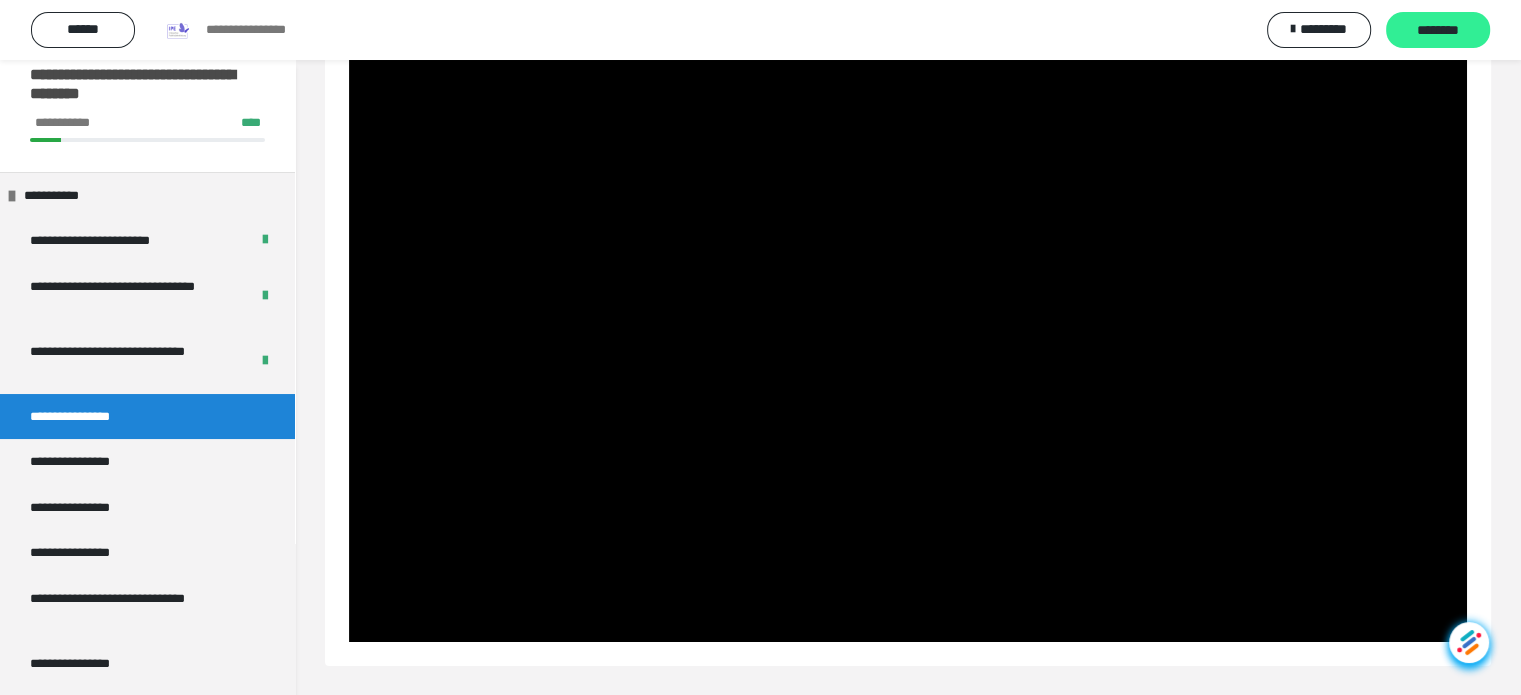 click on "********" at bounding box center (1438, 31) 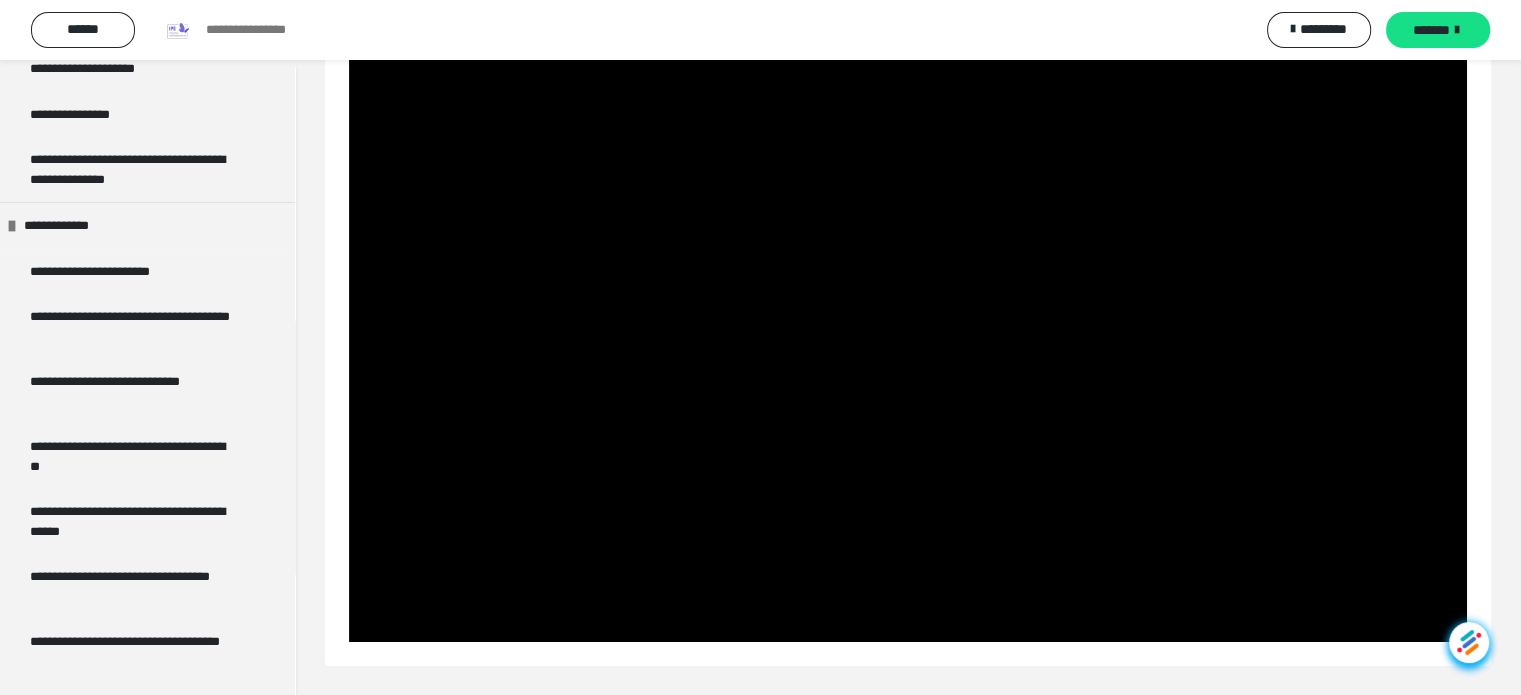scroll, scrollTop: 854, scrollLeft: 0, axis: vertical 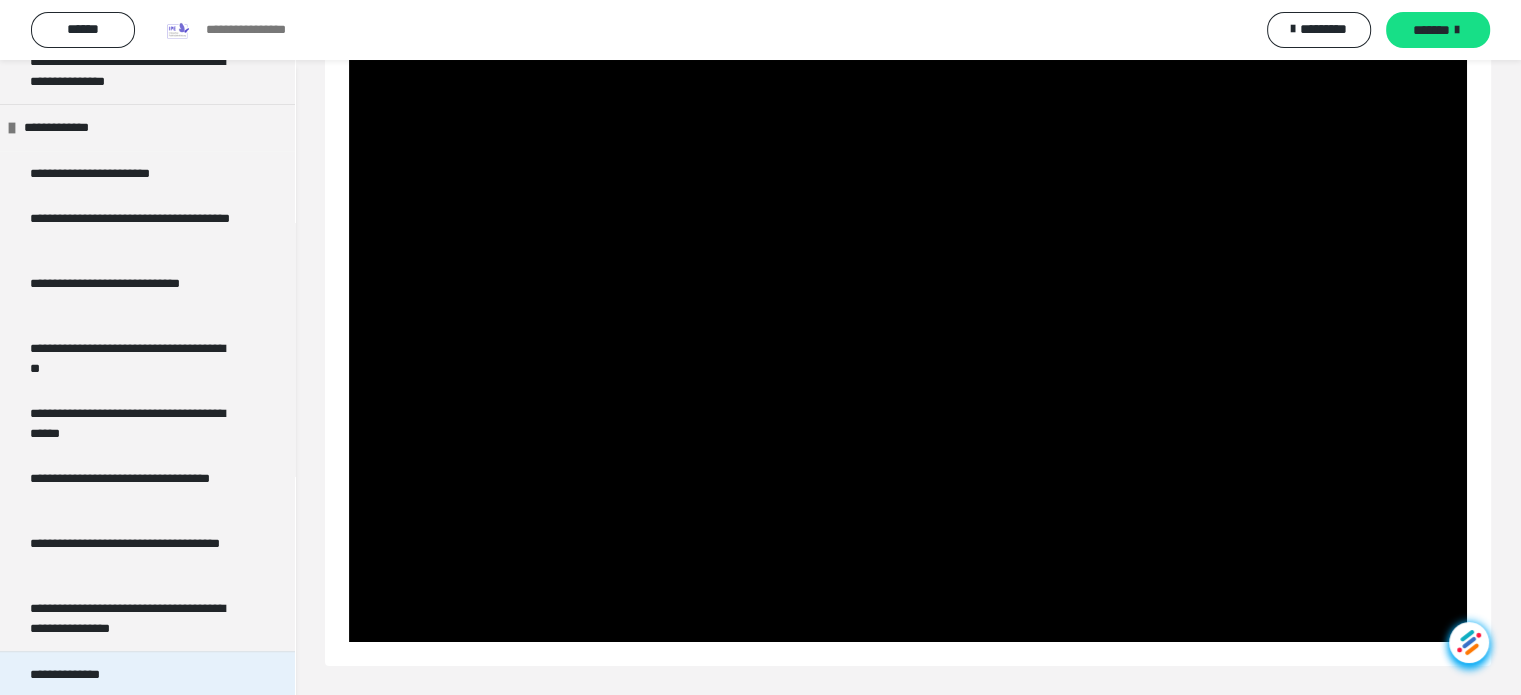click on "**********" at bounding box center (74, 675) 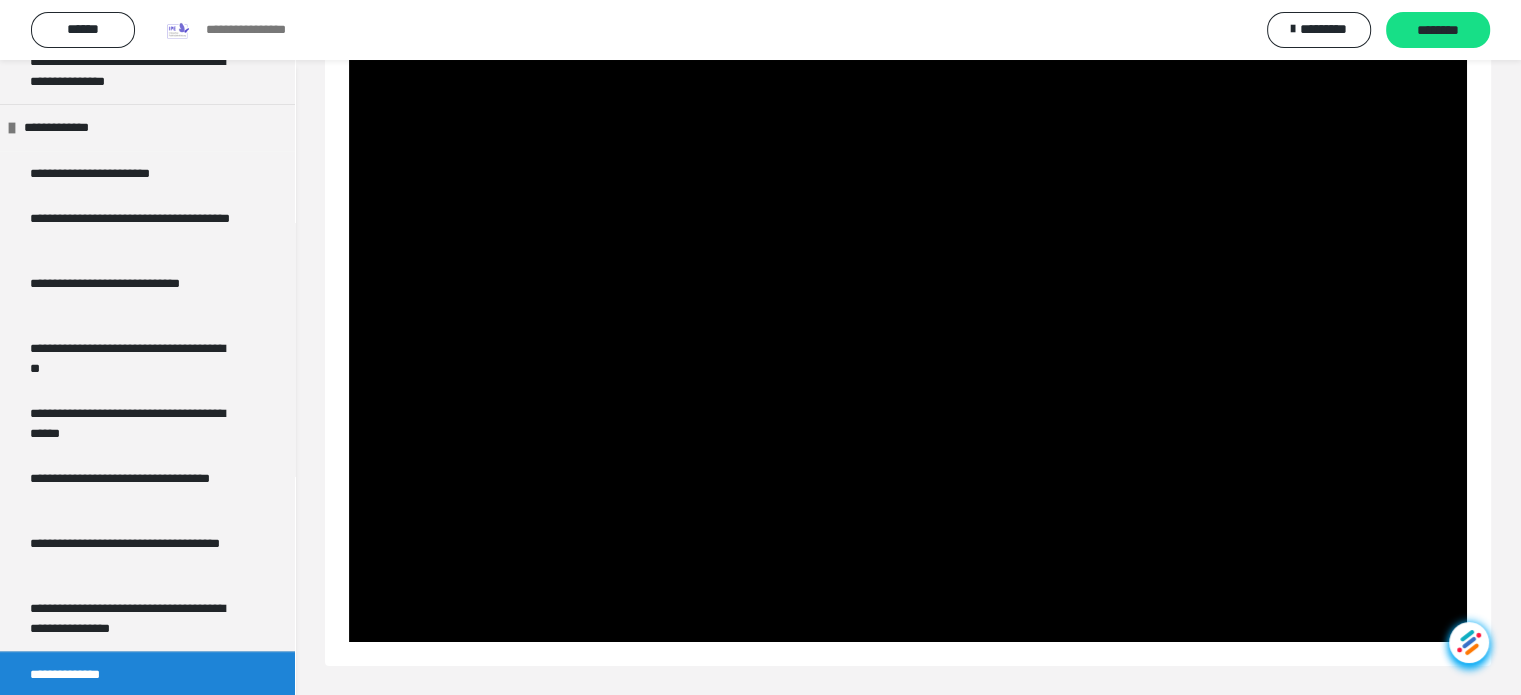 scroll, scrollTop: 60, scrollLeft: 0, axis: vertical 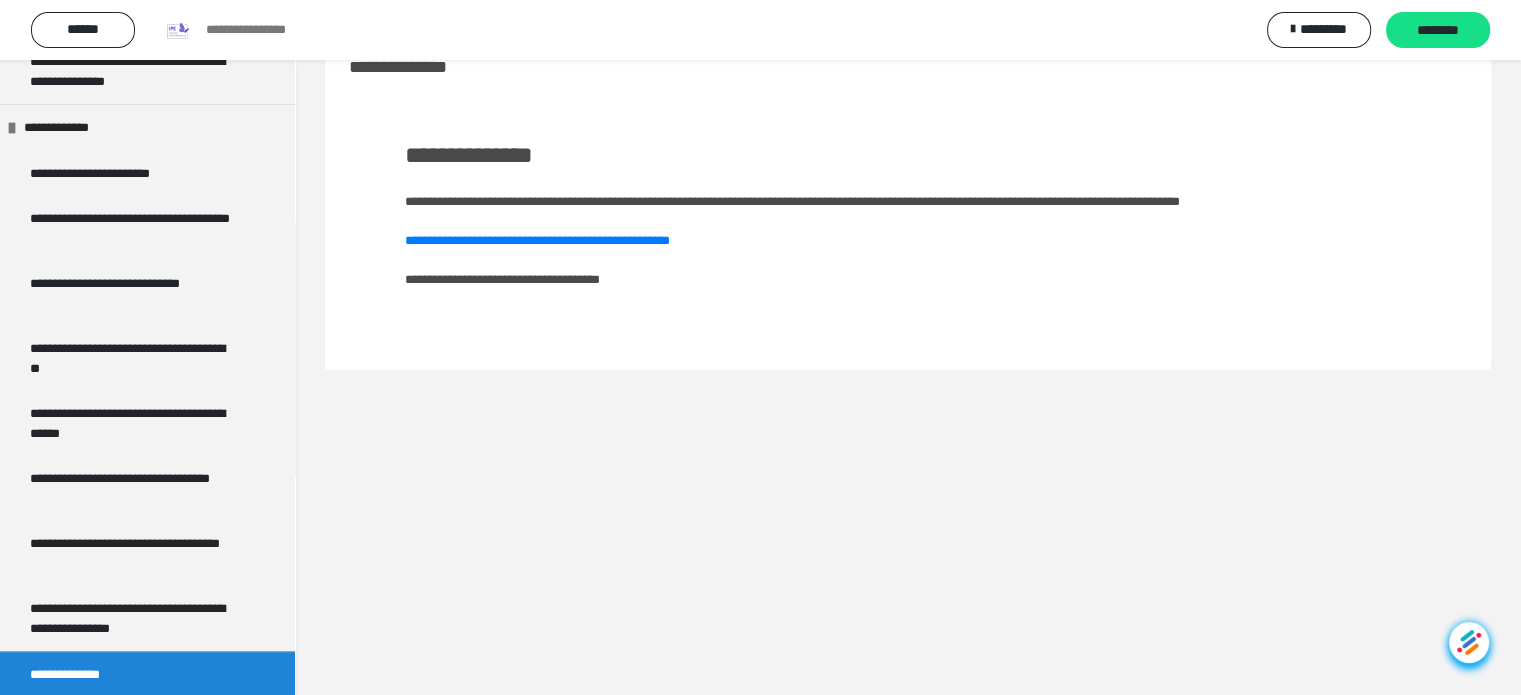 click on "**********" at bounding box center [502, 279] 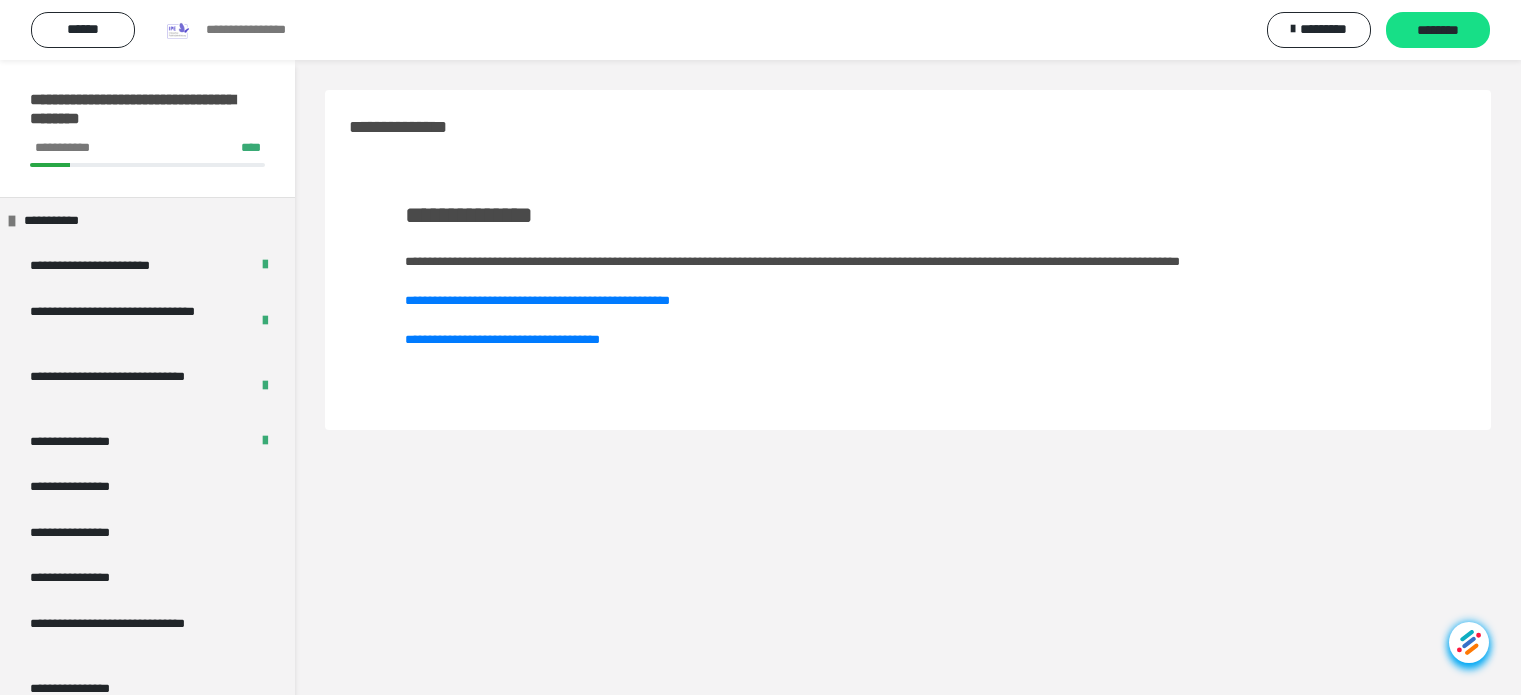 scroll, scrollTop: 0, scrollLeft: 0, axis: both 